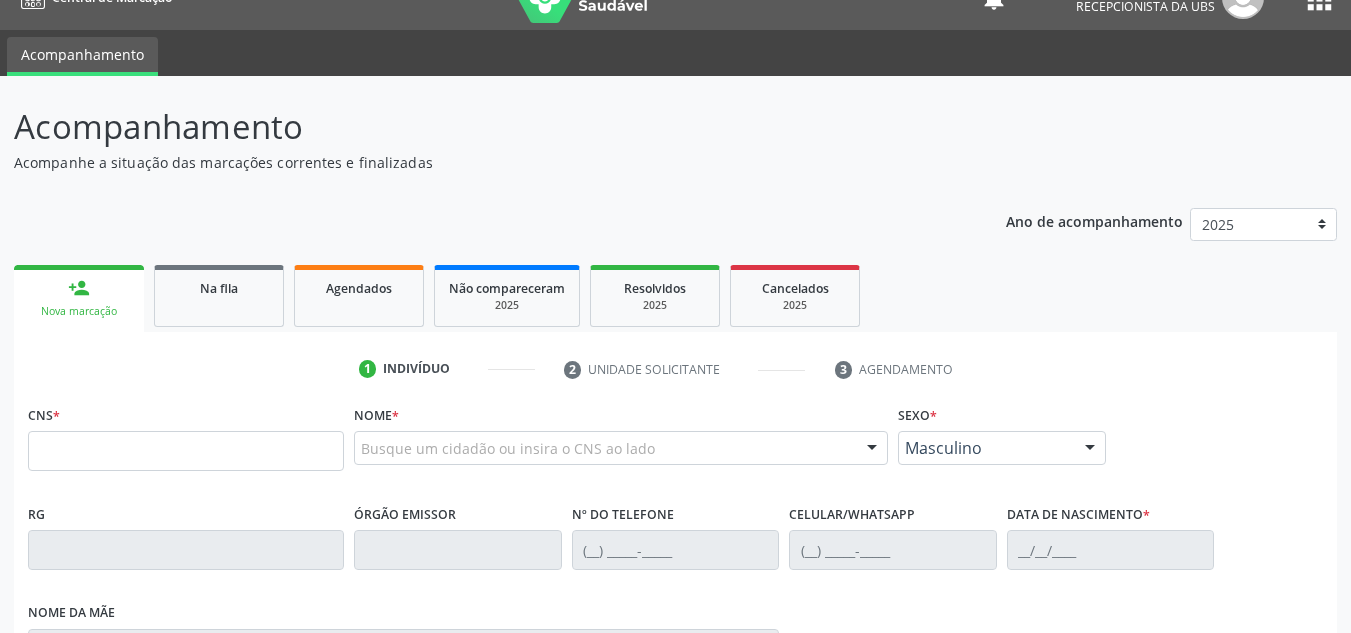scroll, scrollTop: 34, scrollLeft: 0, axis: vertical 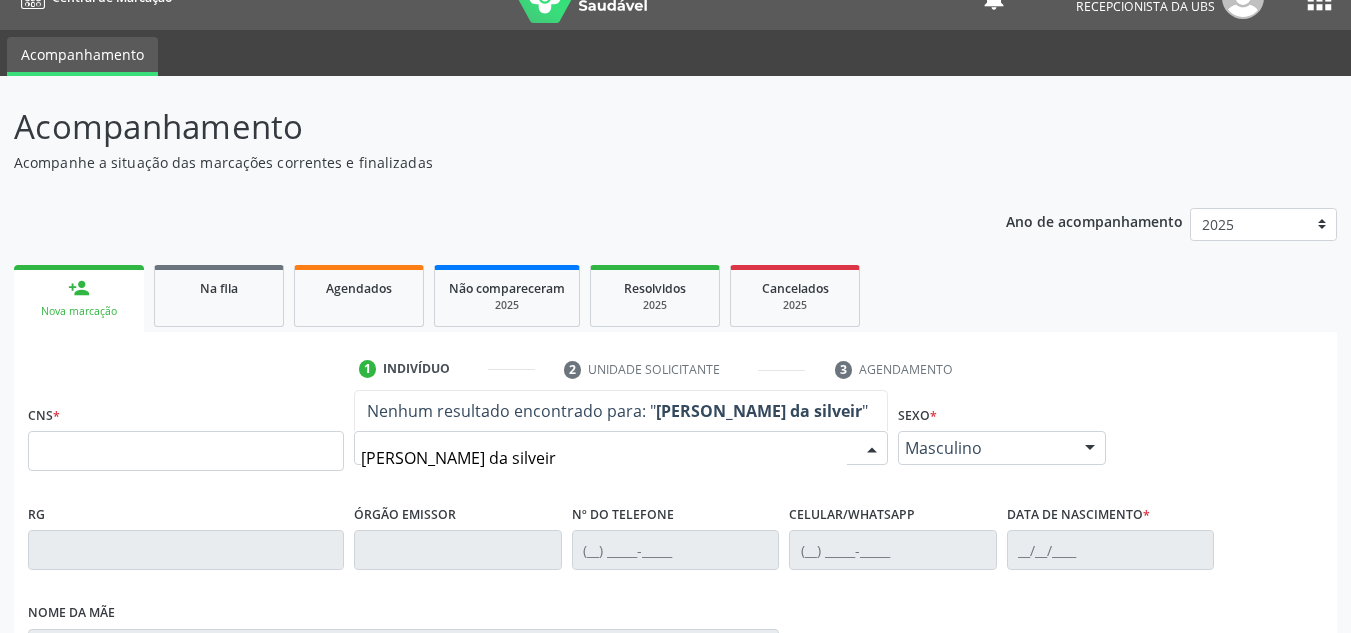 type on "[PERSON_NAME]" 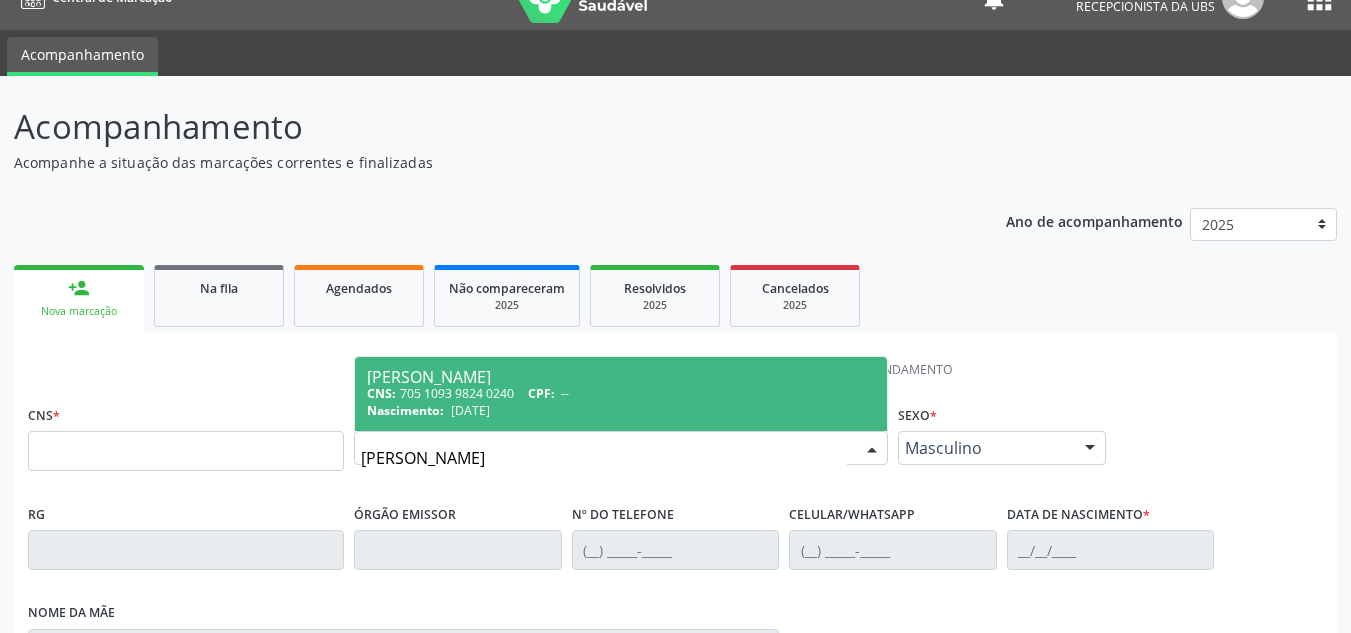 click on "[DATE]" at bounding box center (470, 410) 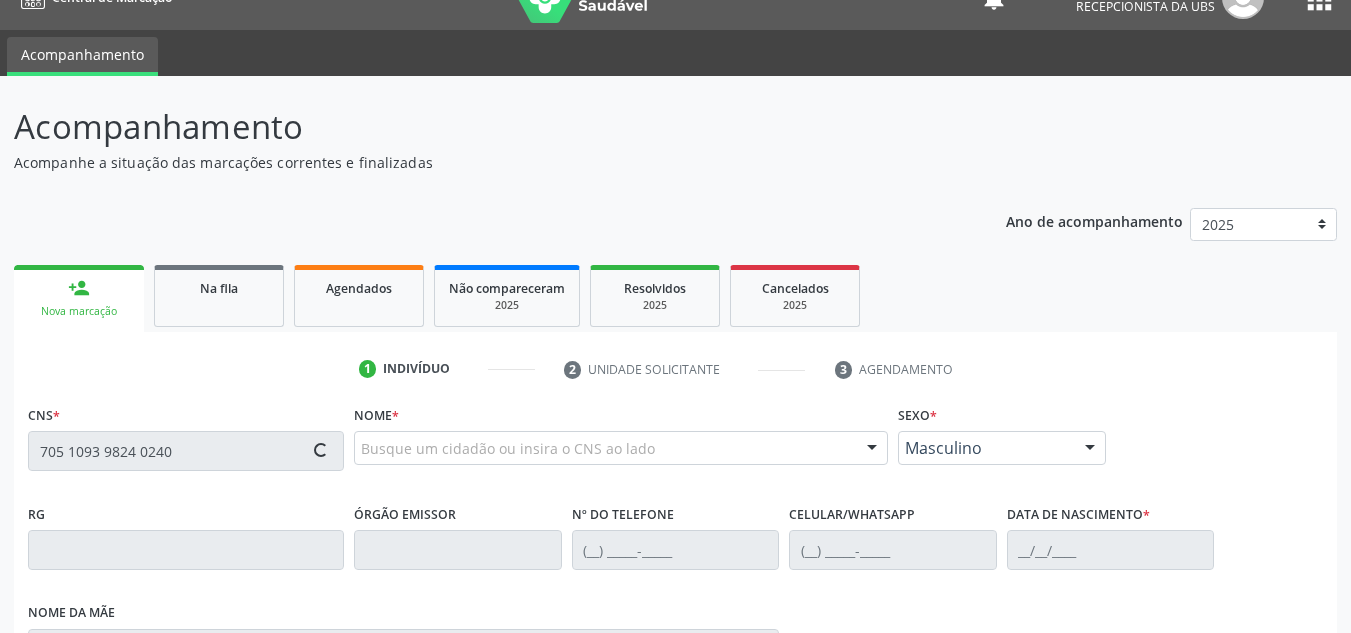 type on "705 1093 9824 0240" 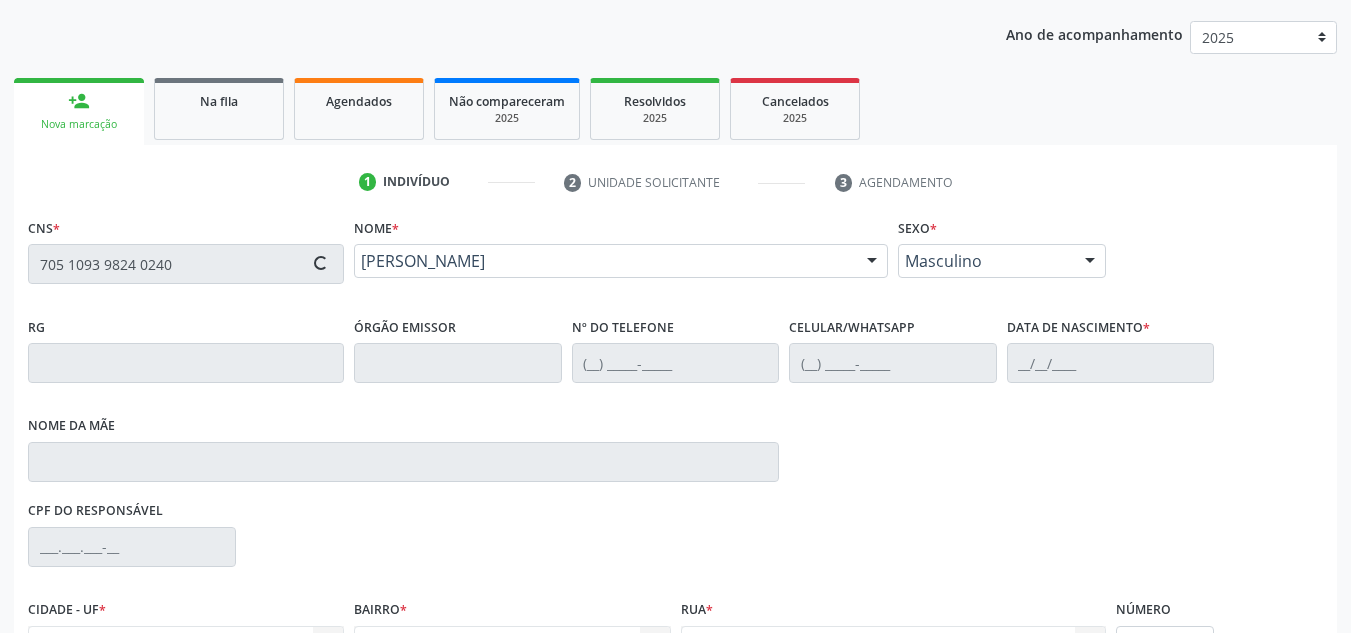 scroll, scrollTop: 334, scrollLeft: 0, axis: vertical 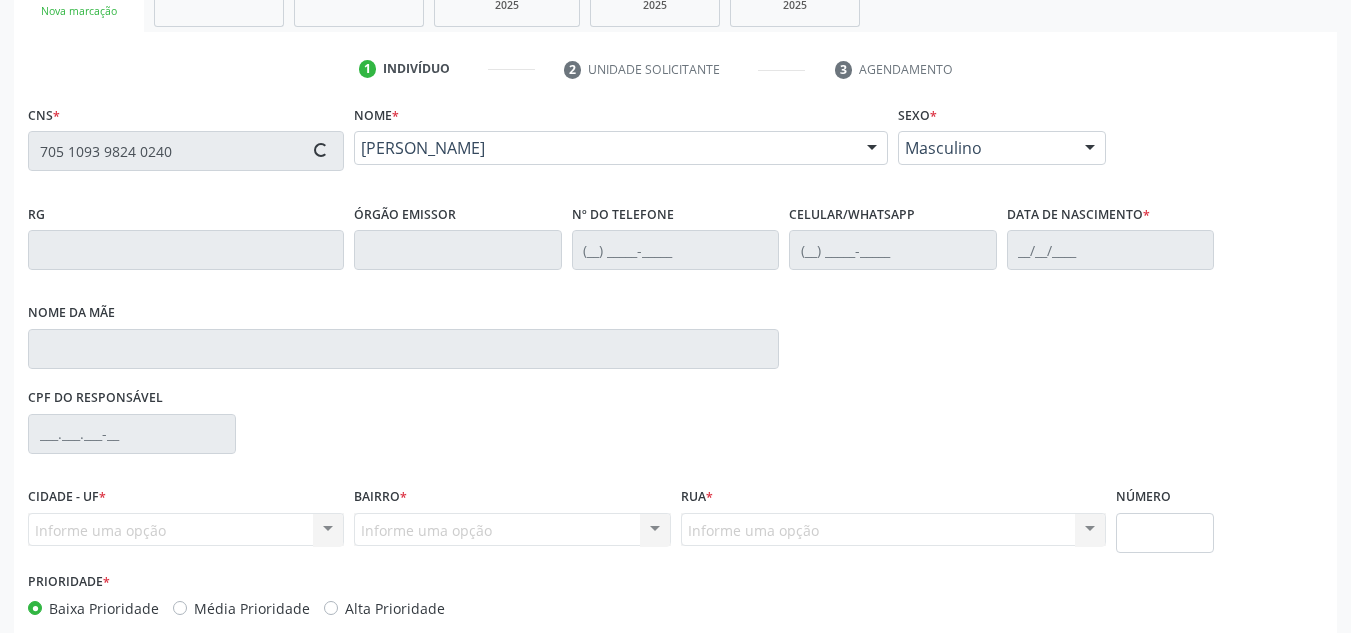 type on "[PHONE_NUMBER]" 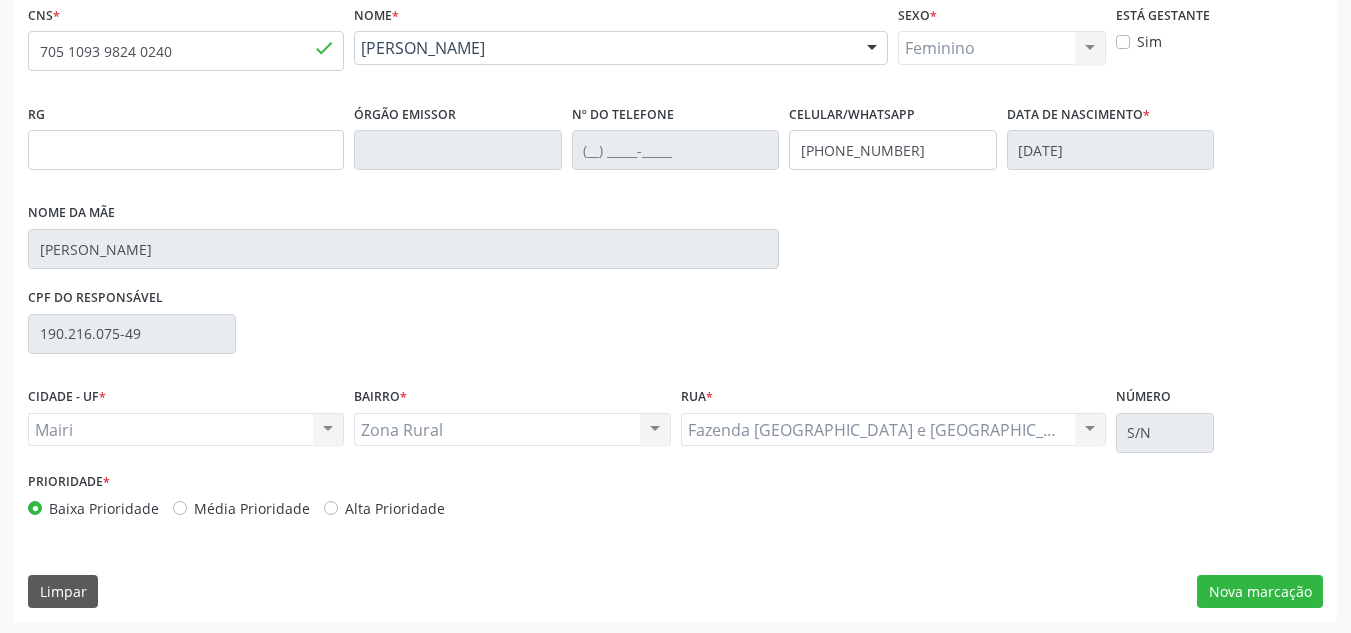 scroll, scrollTop: 437, scrollLeft: 0, axis: vertical 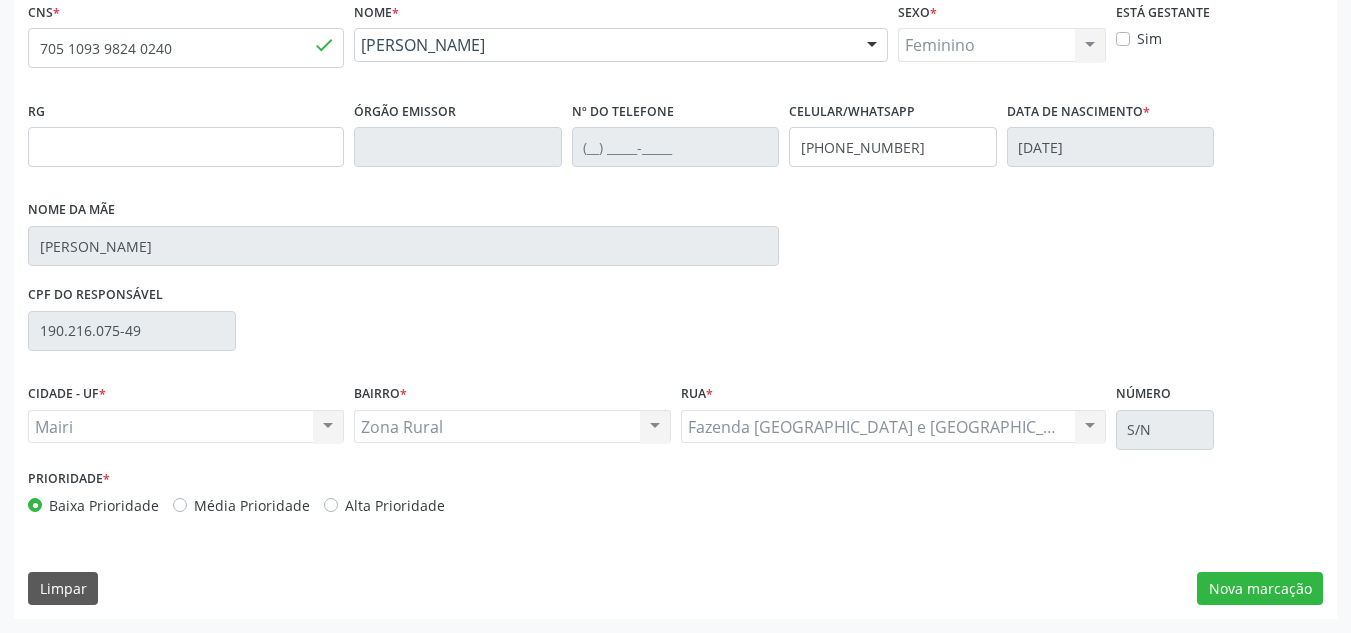 click on "Média Prioridade" at bounding box center (252, 505) 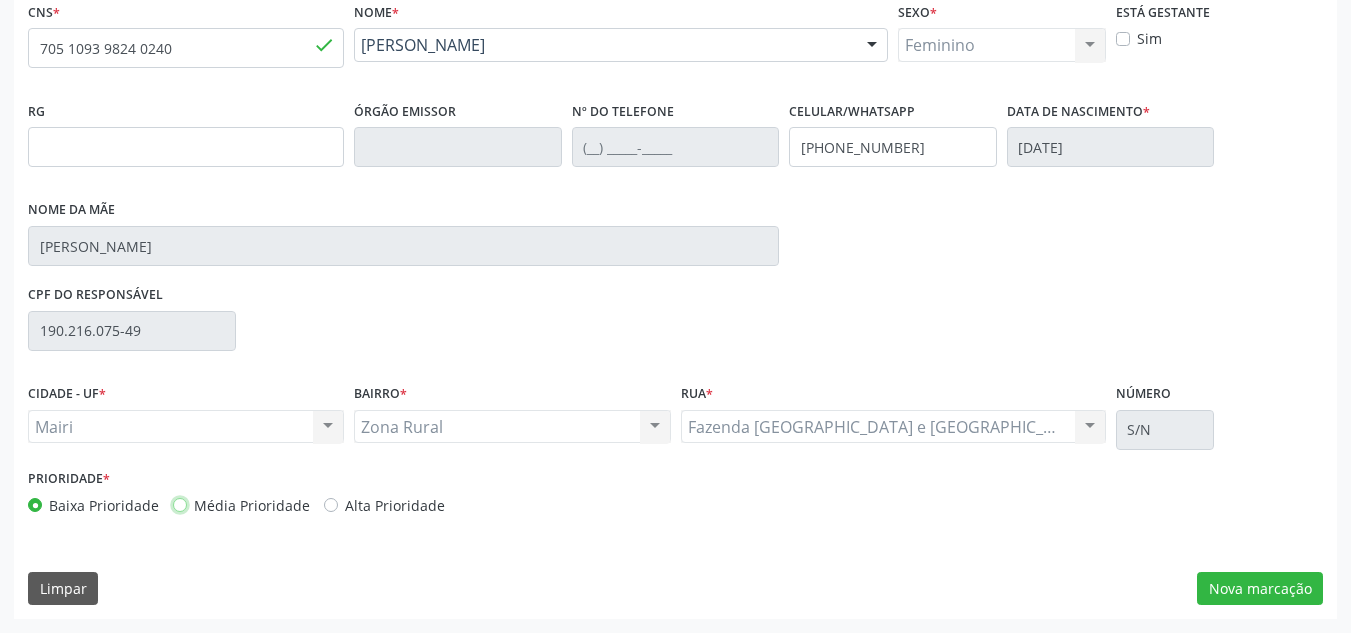click on "Média Prioridade" at bounding box center (180, 504) 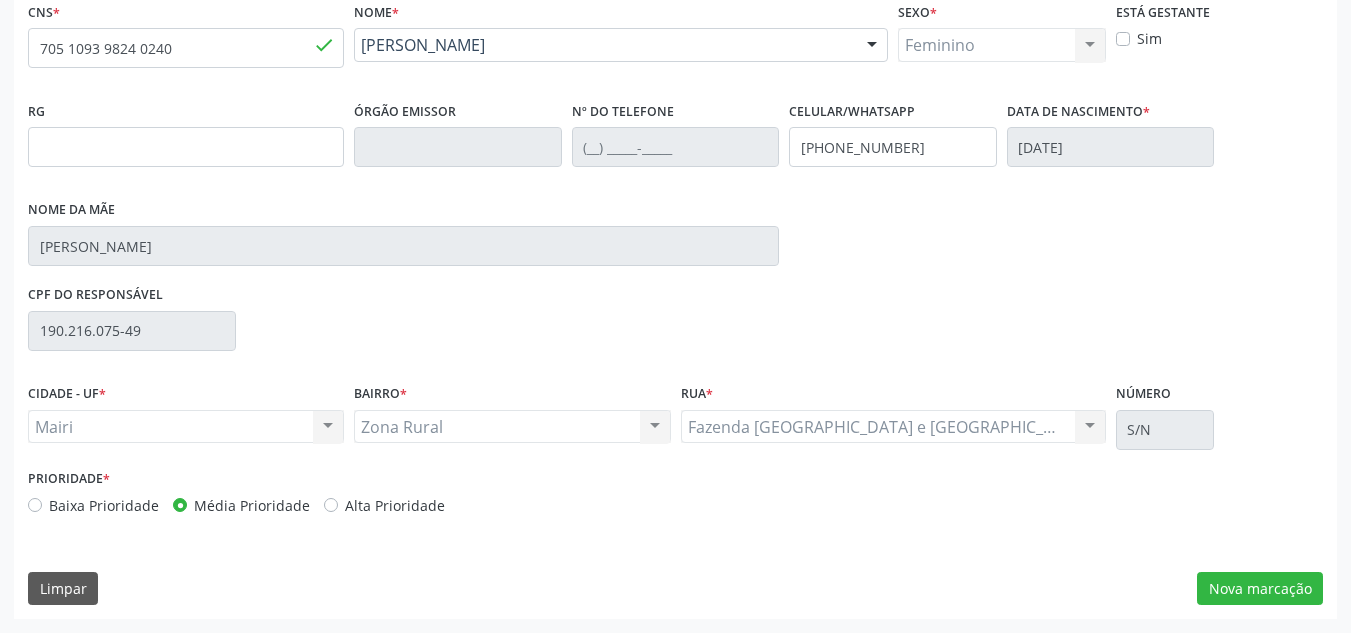 click on "Alta Prioridade" at bounding box center (395, 505) 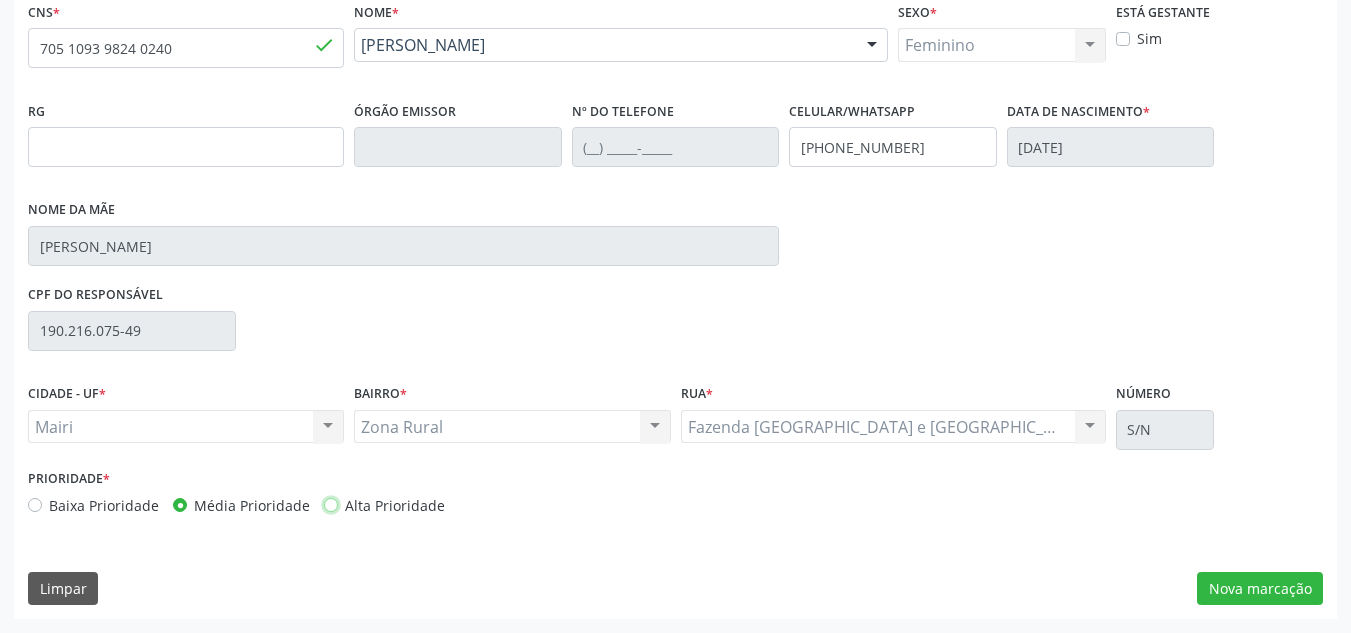 click on "Alta Prioridade" at bounding box center [331, 504] 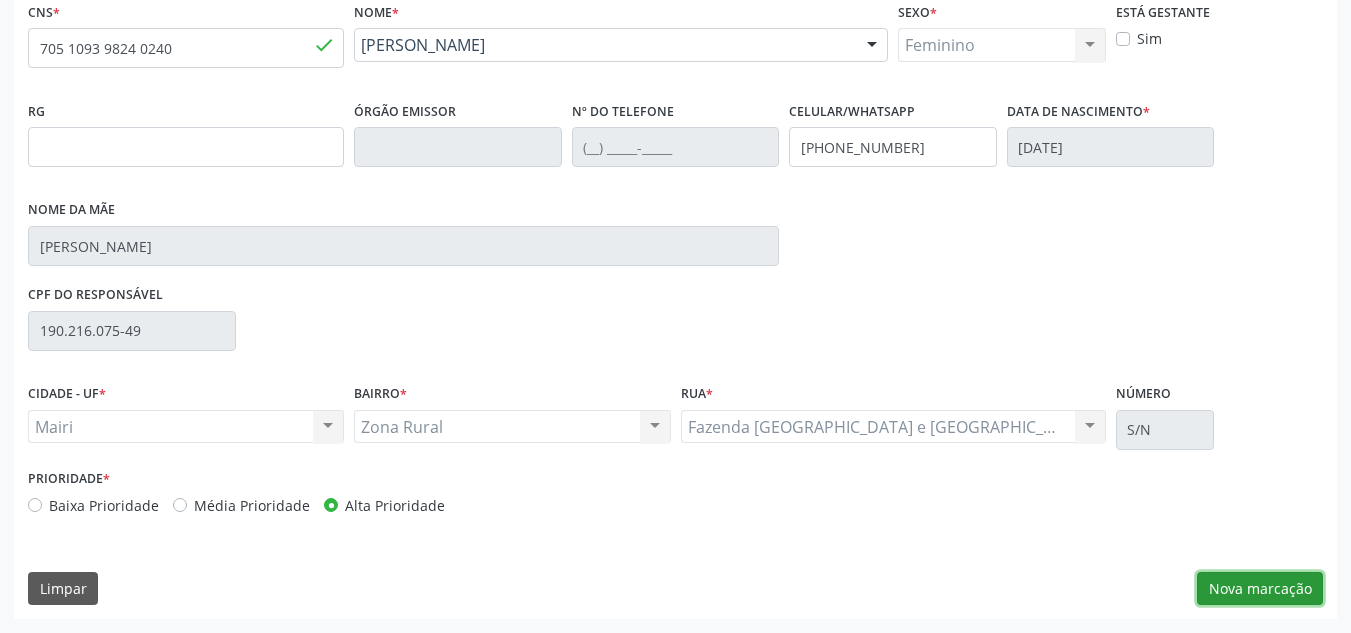 click on "Nova marcação" at bounding box center (1260, 589) 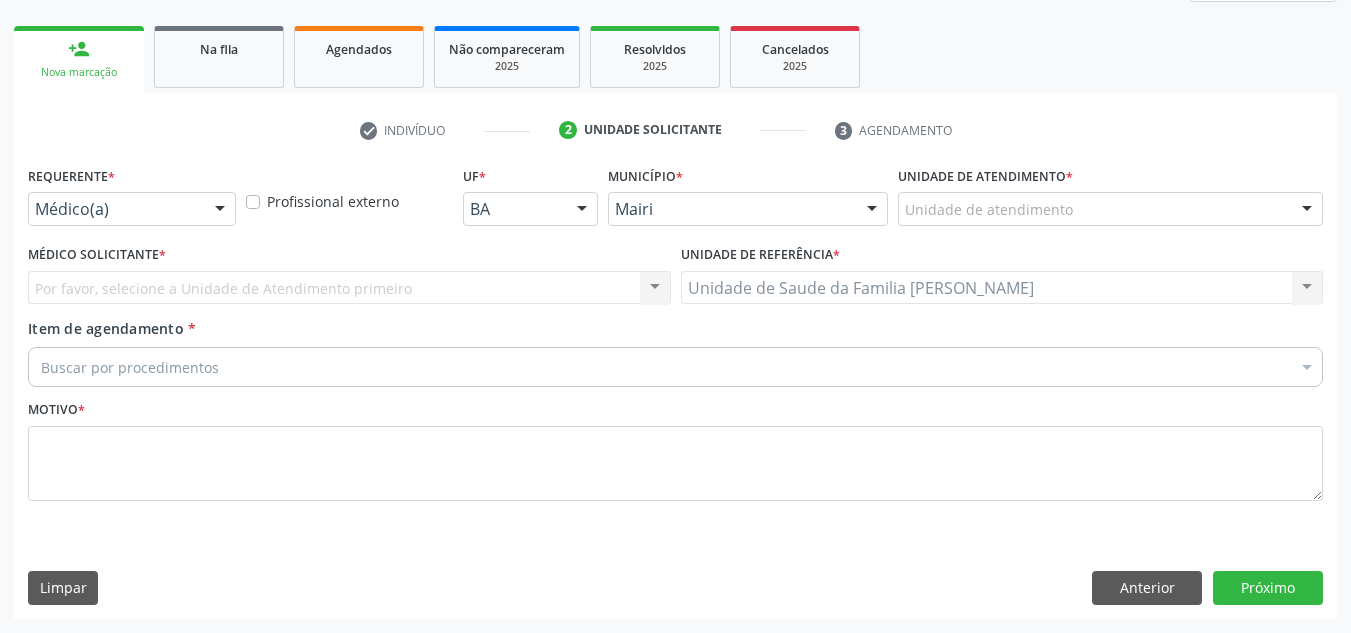scroll, scrollTop: 273, scrollLeft: 0, axis: vertical 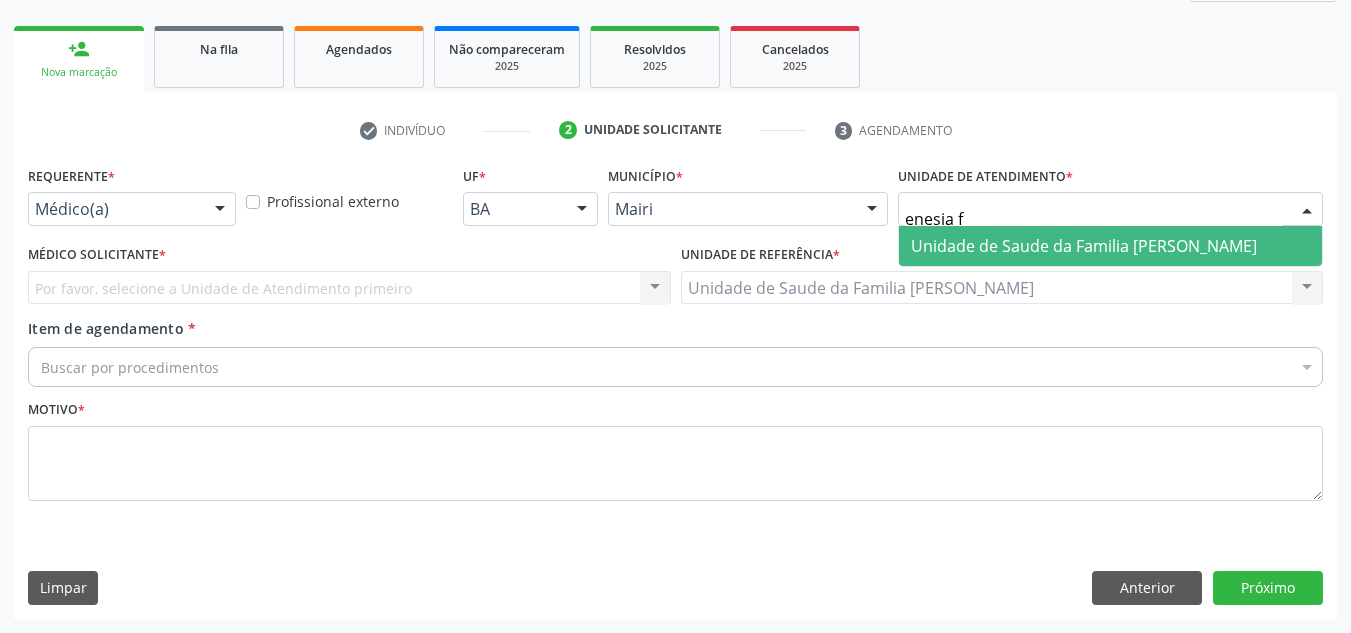 type on "enesia fe" 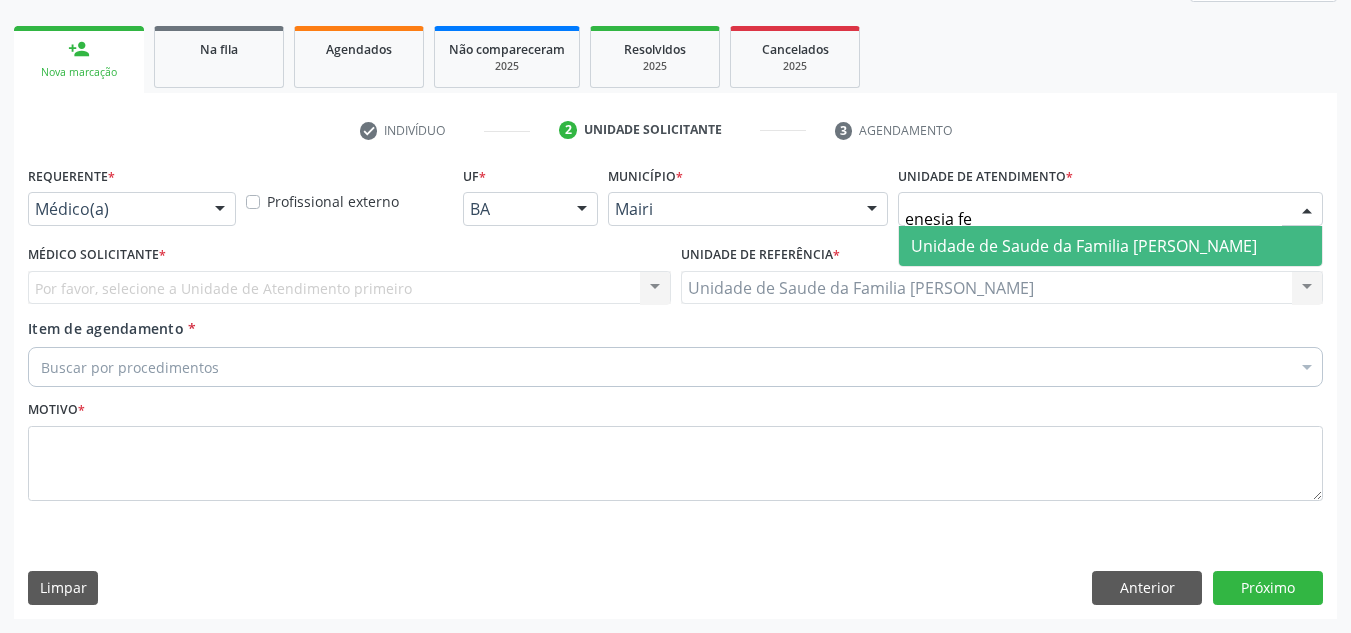 click on "Unidade de Saude da Familia [PERSON_NAME]" at bounding box center [1084, 246] 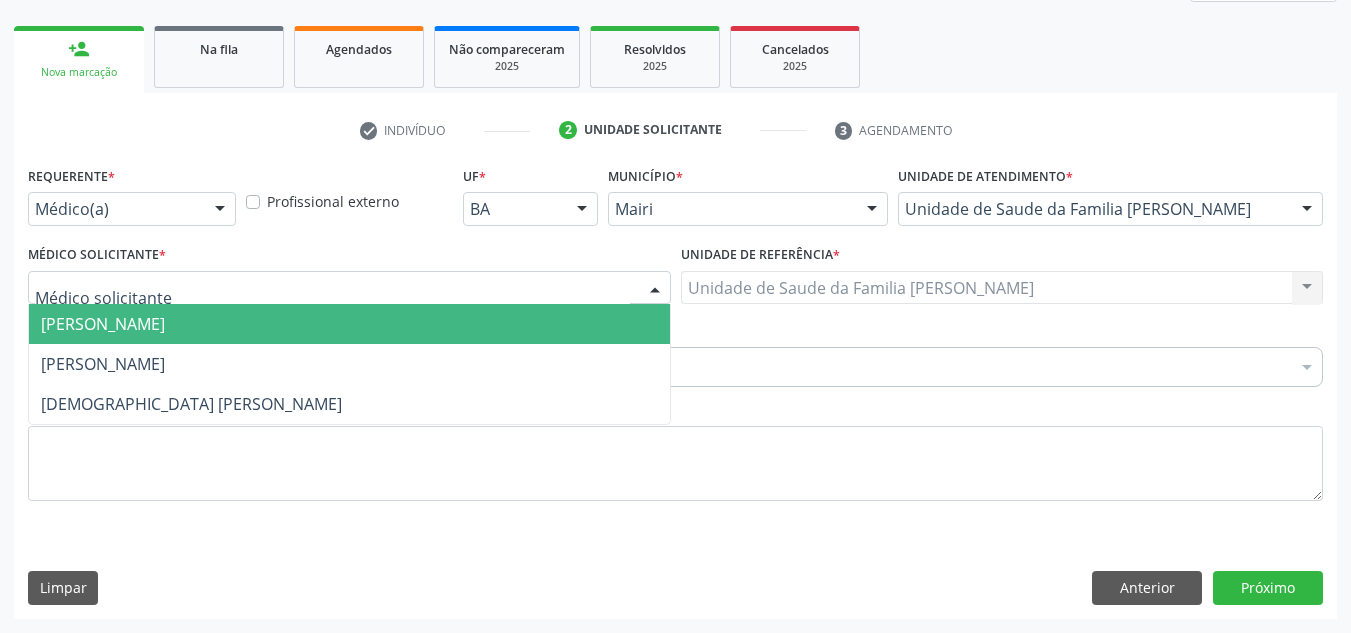 click on "[PERSON_NAME]" at bounding box center (103, 324) 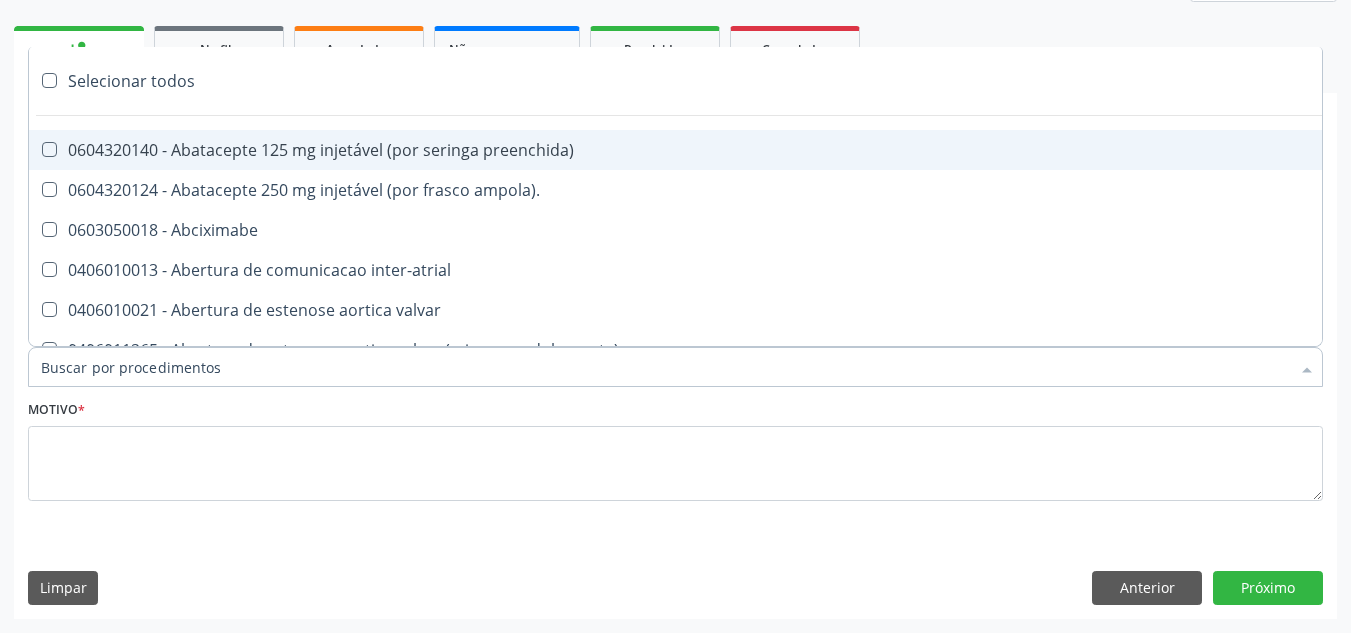 type on "c" 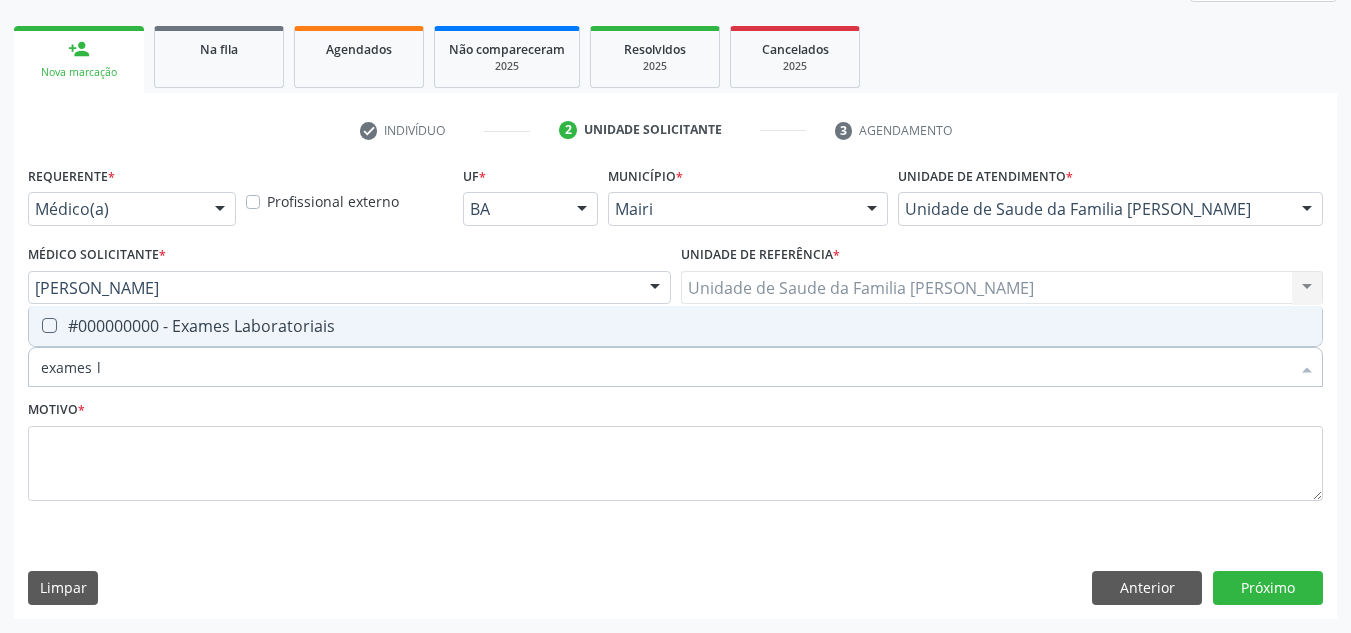 type on "exames la" 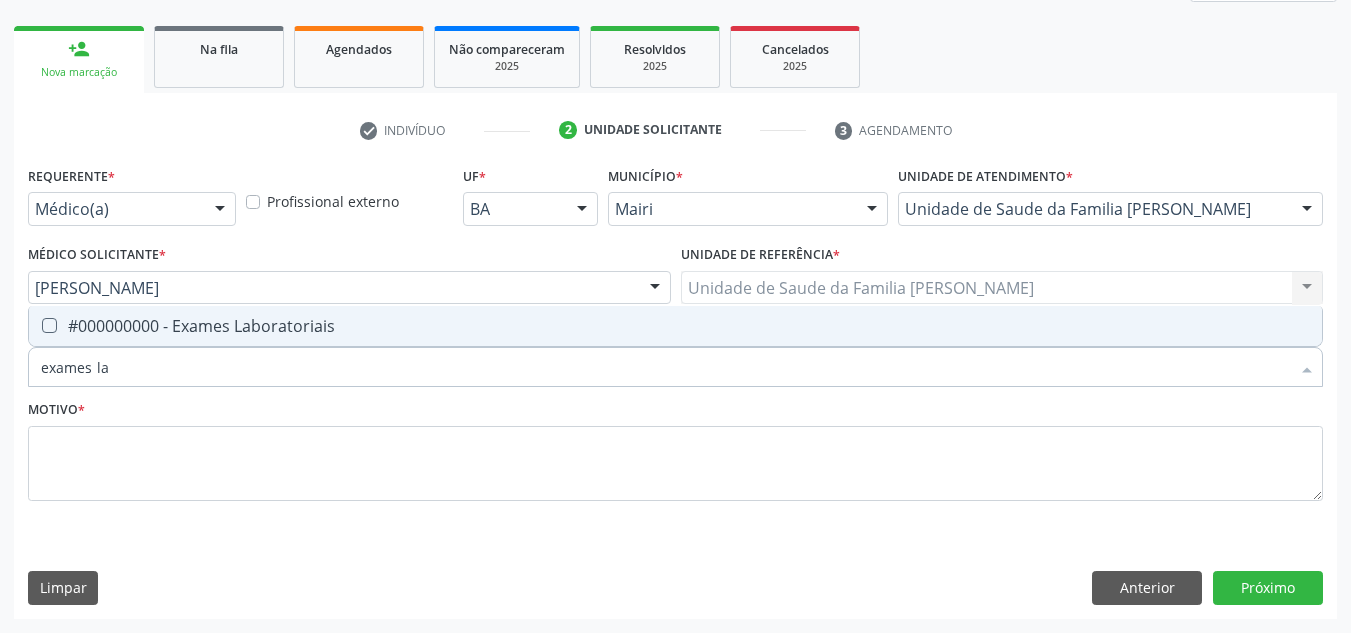 click on "#000000000 - Exames Laboratoriais" at bounding box center [675, 326] 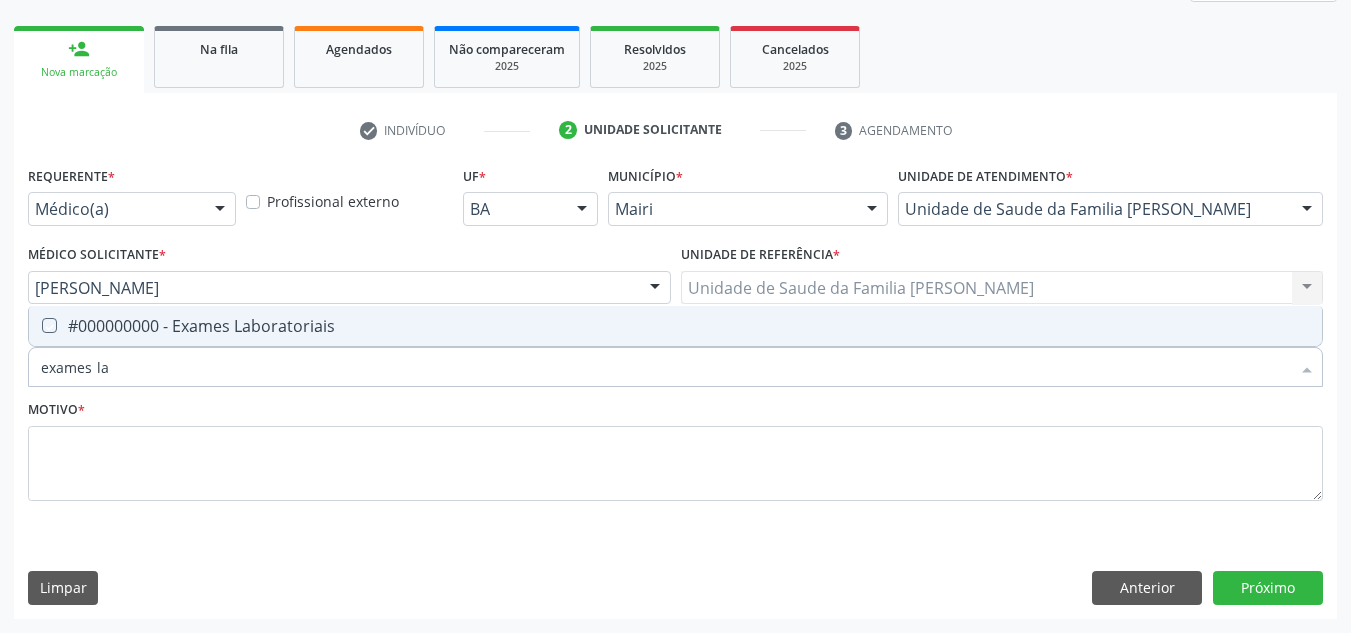 checkbox on "true" 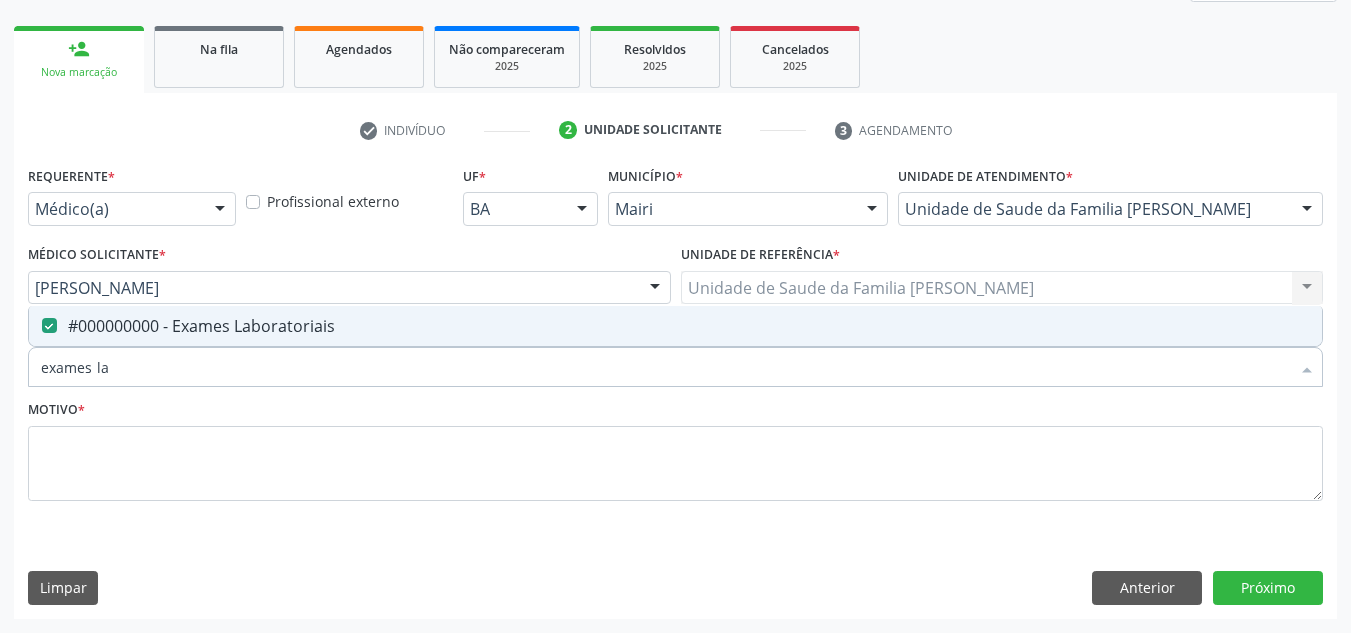 drag, startPoint x: 124, startPoint y: 373, endPoint x: 0, endPoint y: 411, distance: 129.69194 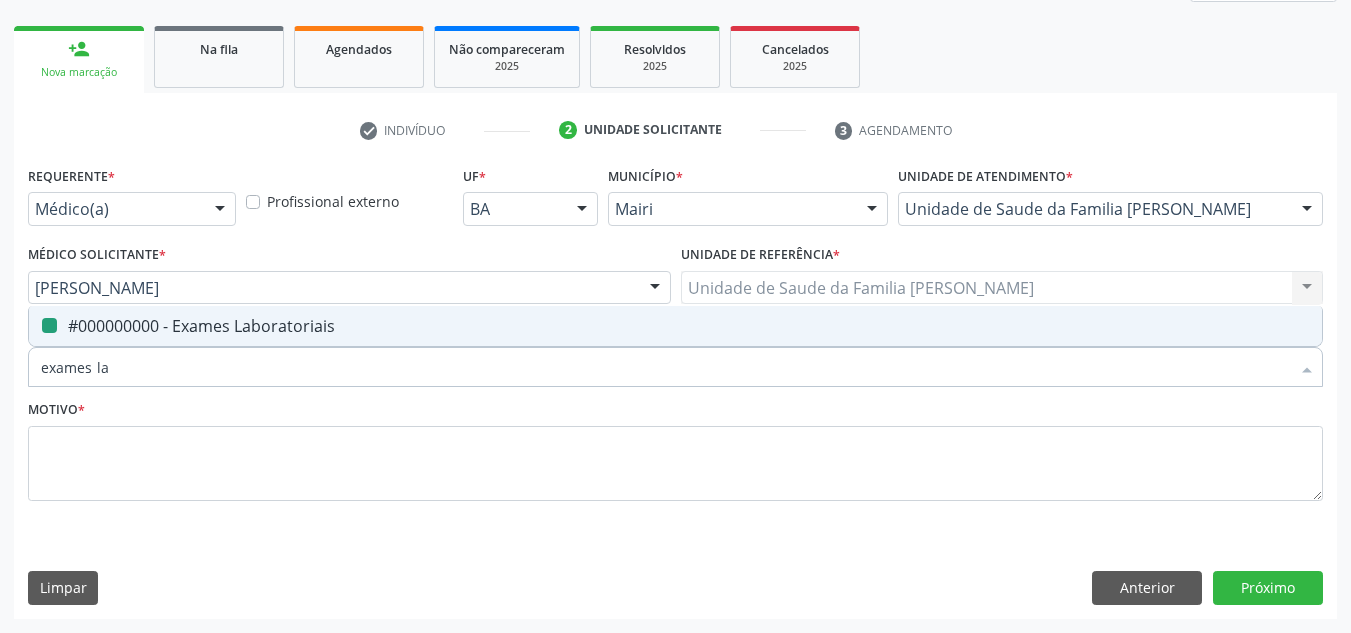 type 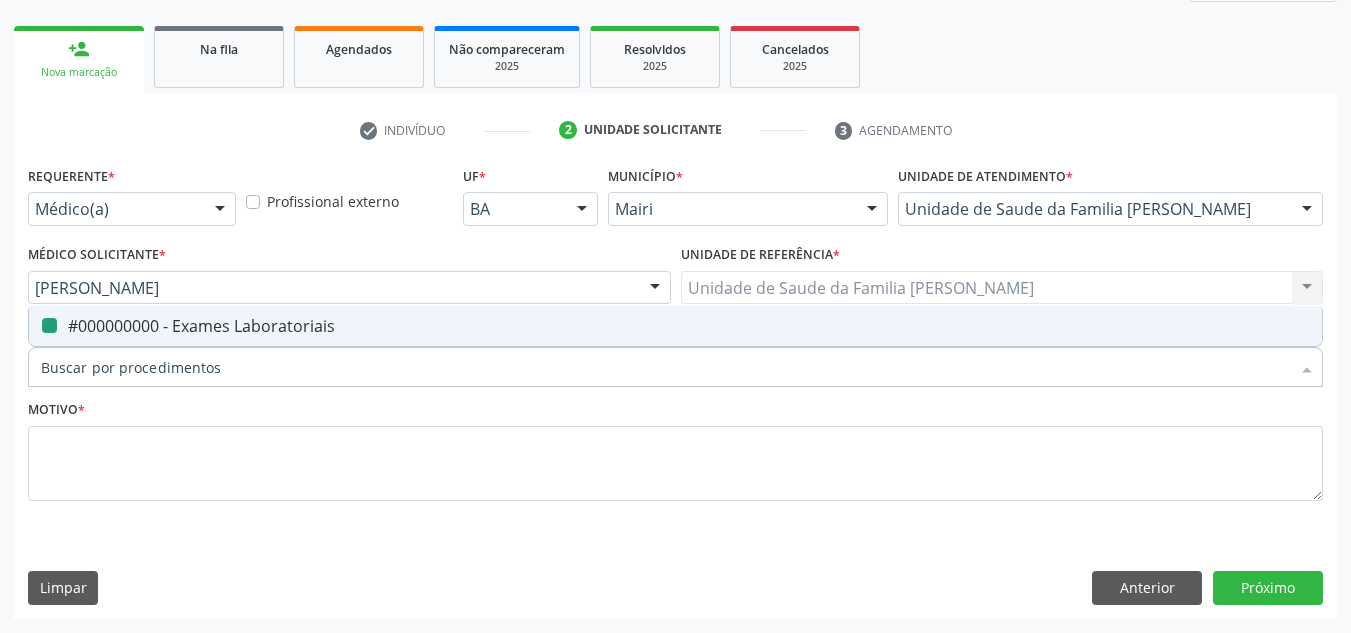 checkbox on "false" 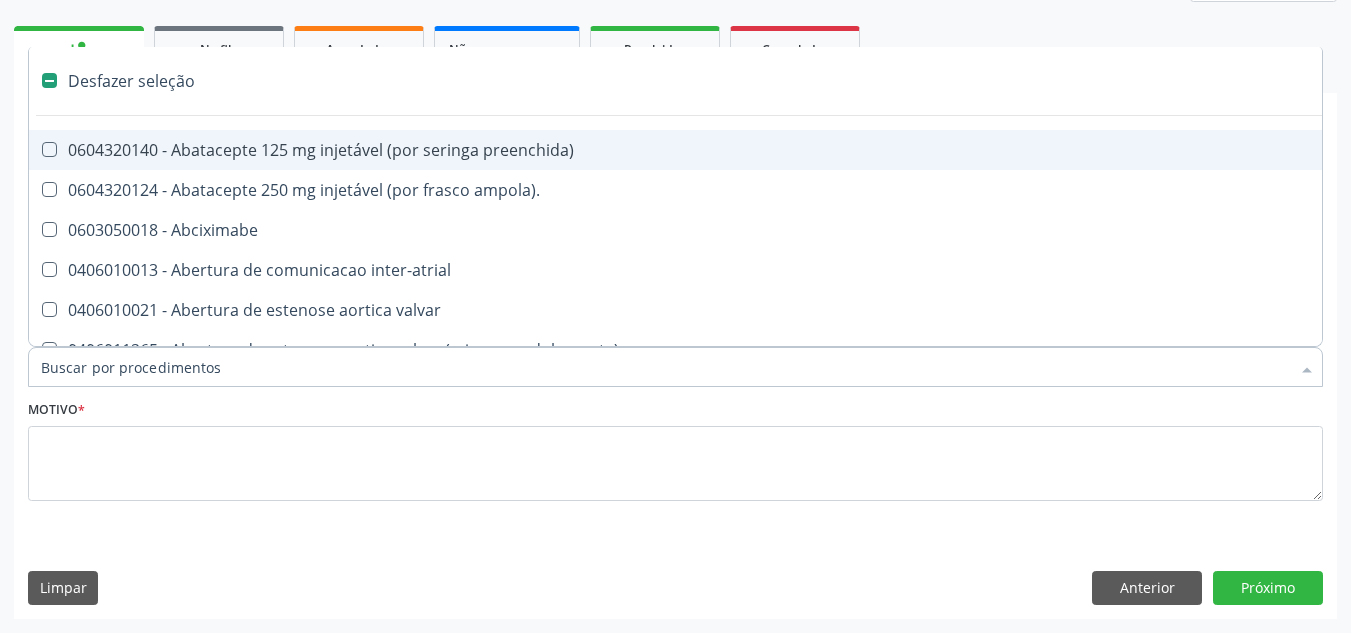 type on "g" 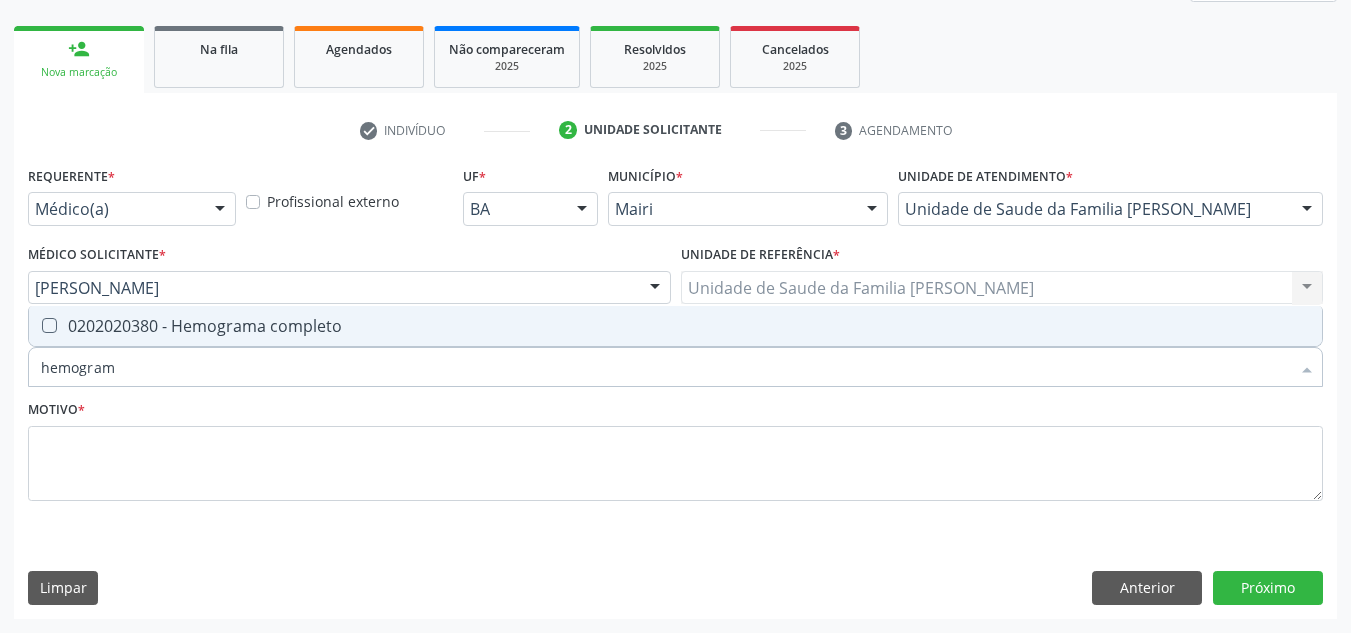 type on "hemograma" 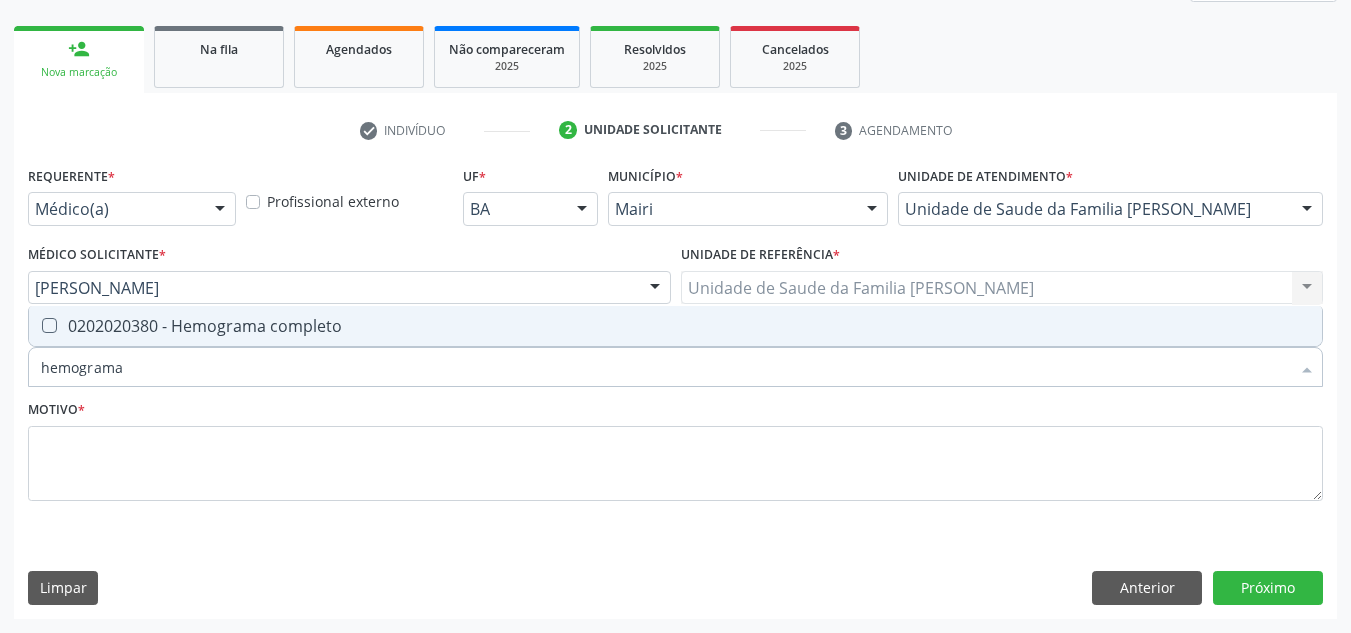 click on "0202020380 - Hemograma completo" at bounding box center [675, 326] 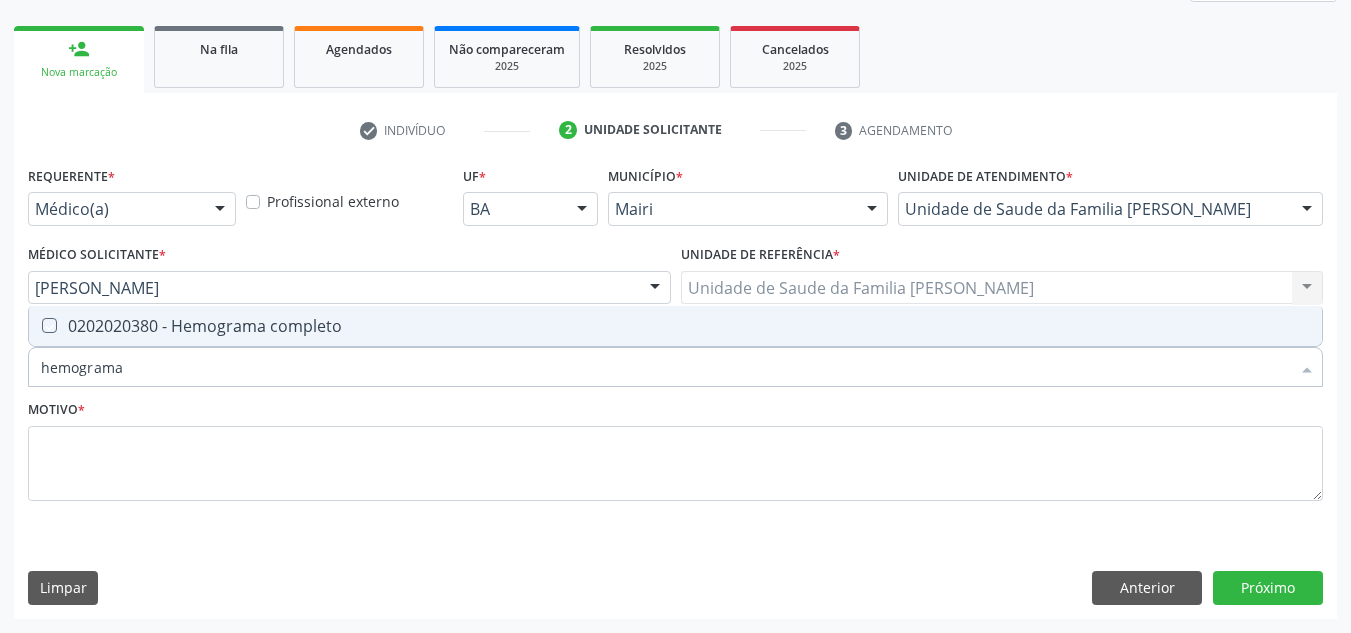 checkbox on "true" 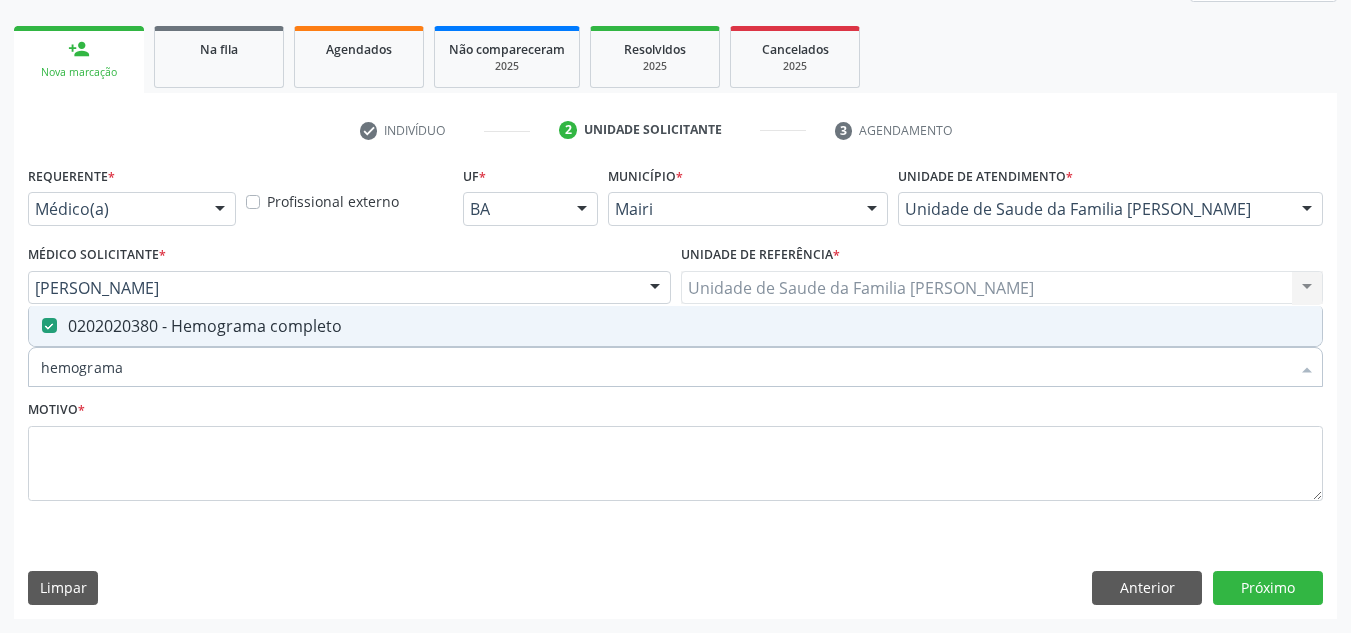 drag, startPoint x: 133, startPoint y: 367, endPoint x: 67, endPoint y: 393, distance: 70.93659 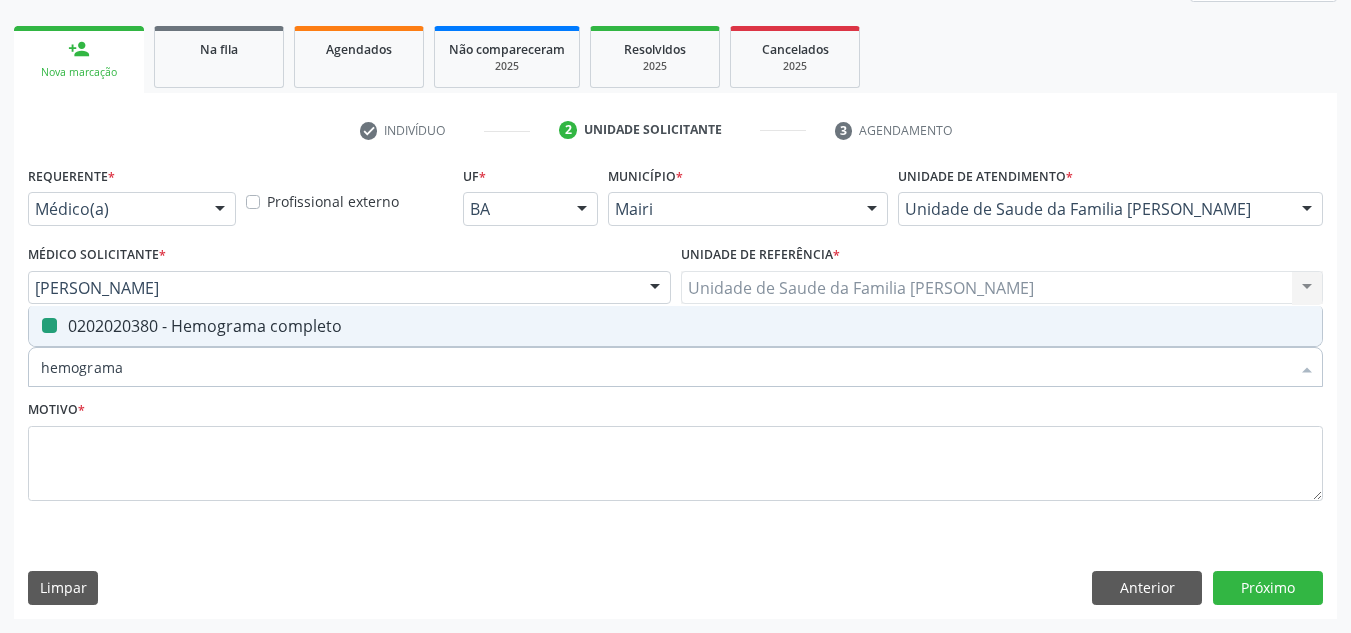 type on "hem" 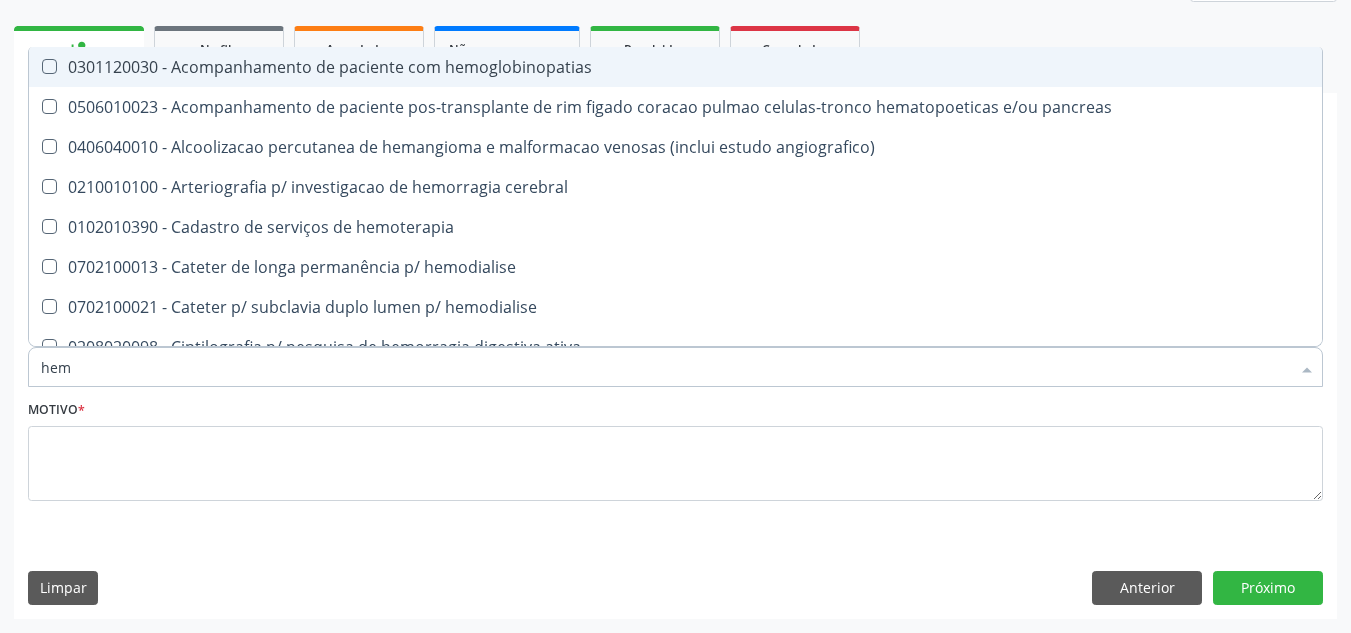 type on "he" 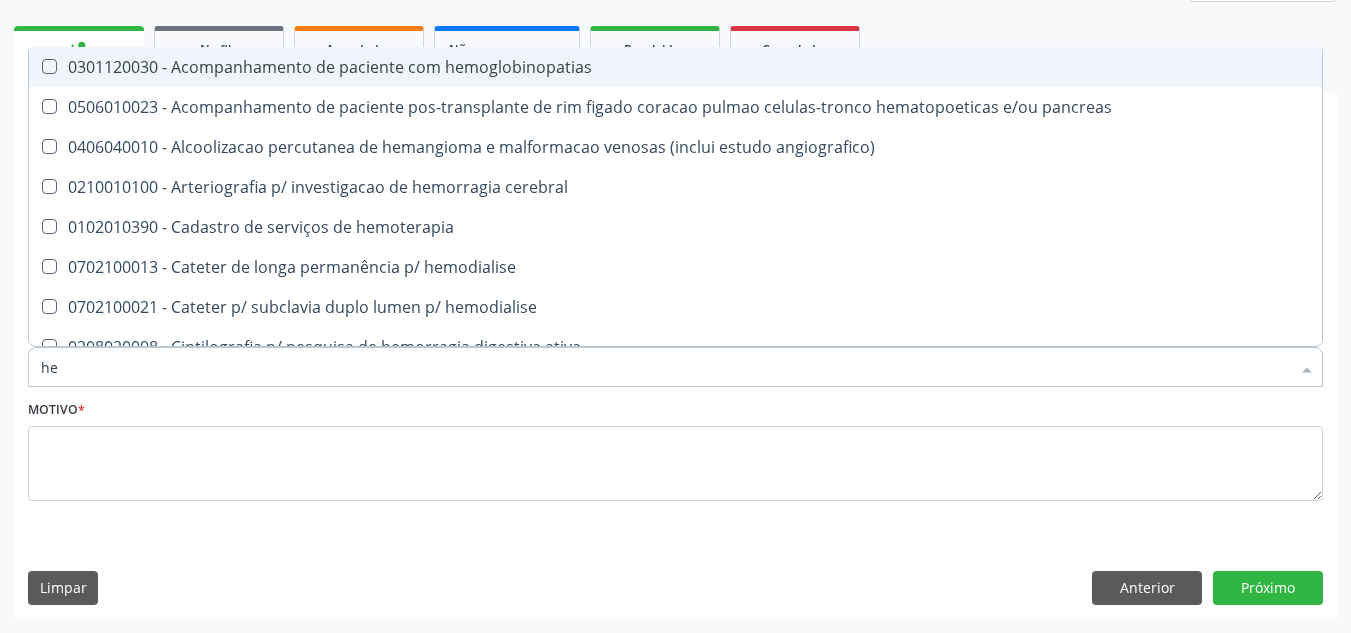 checkbox on "false" 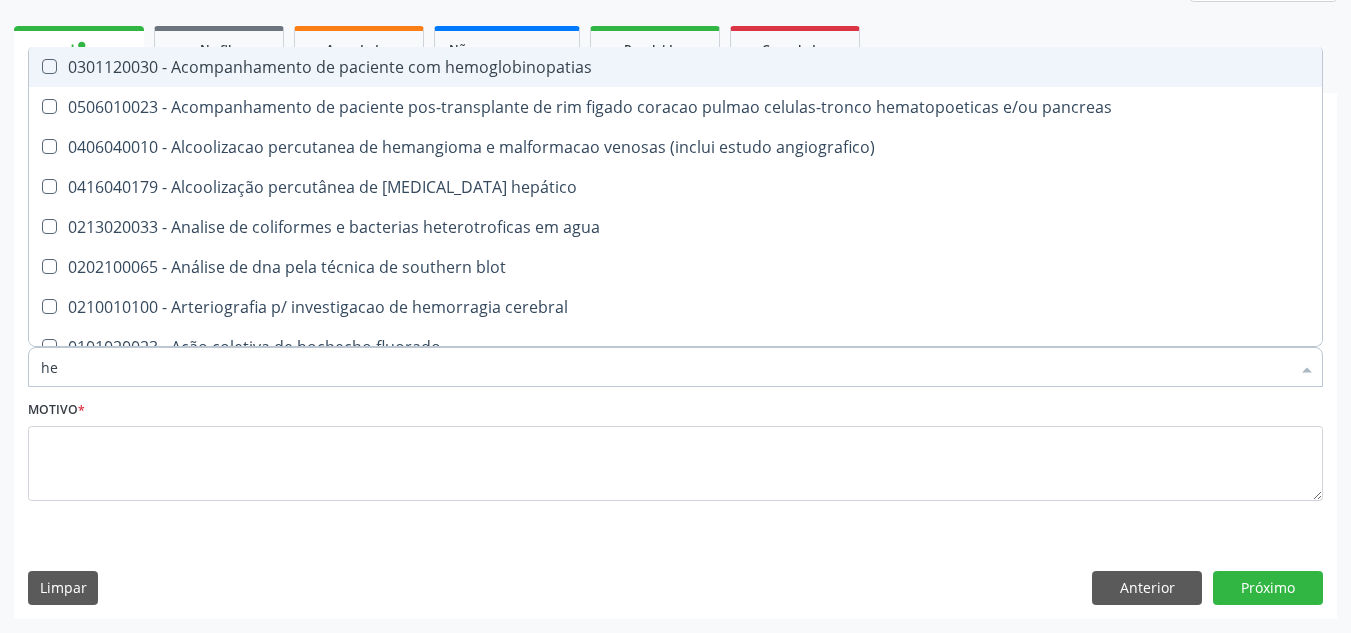type on "h" 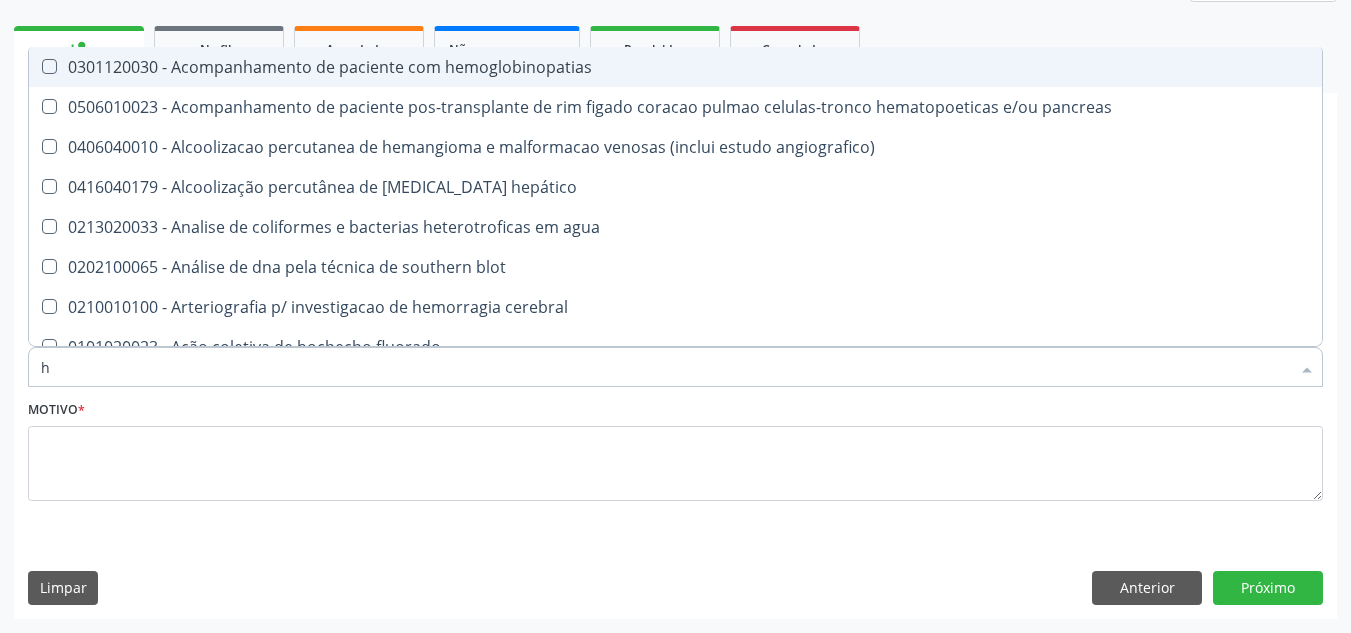 checkbox on "false" 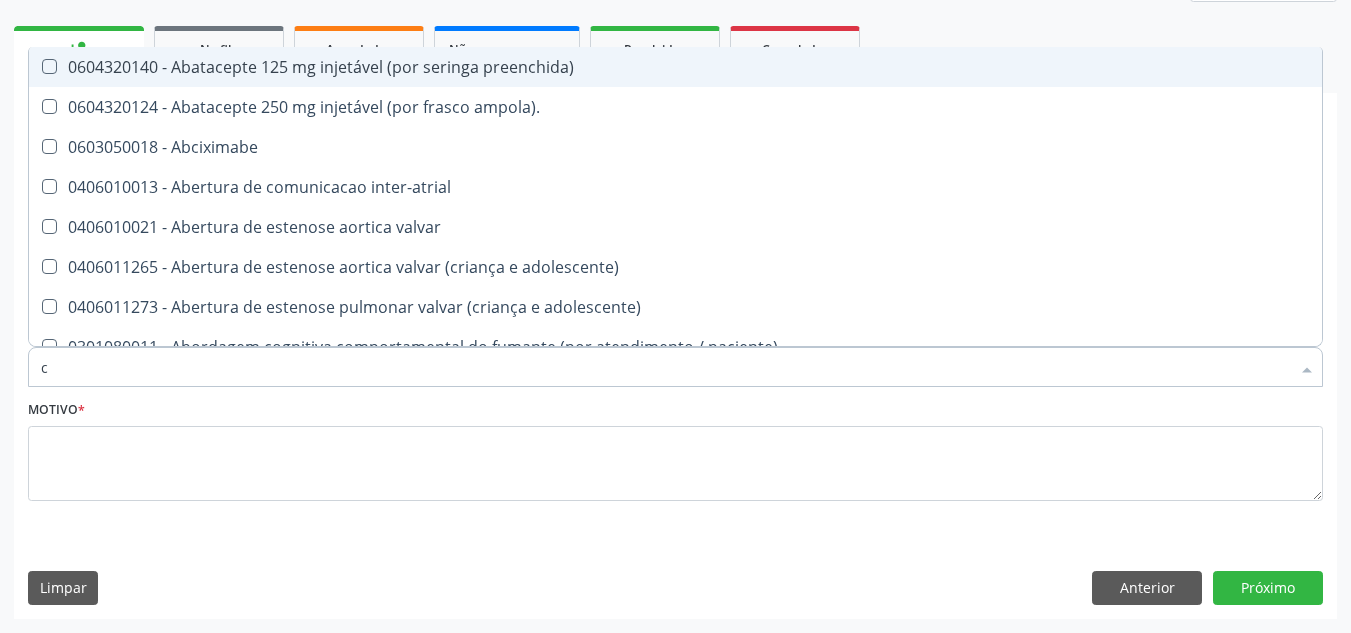 type on "co" 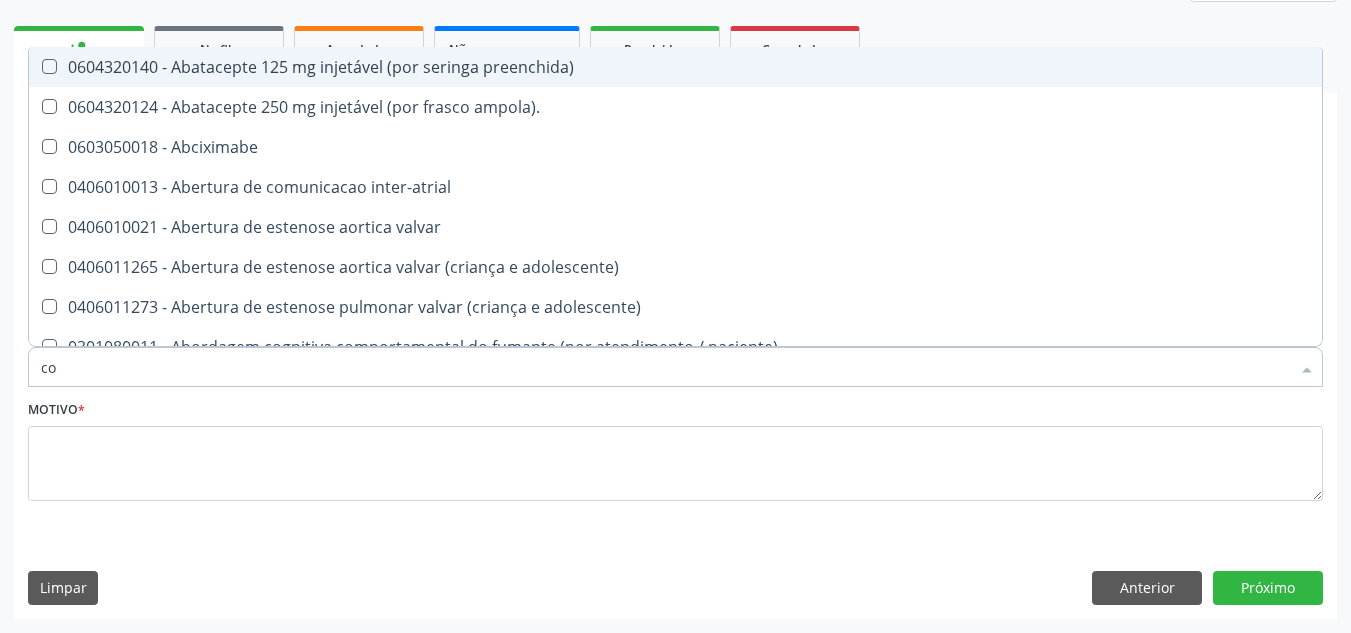 checkbox on "true" 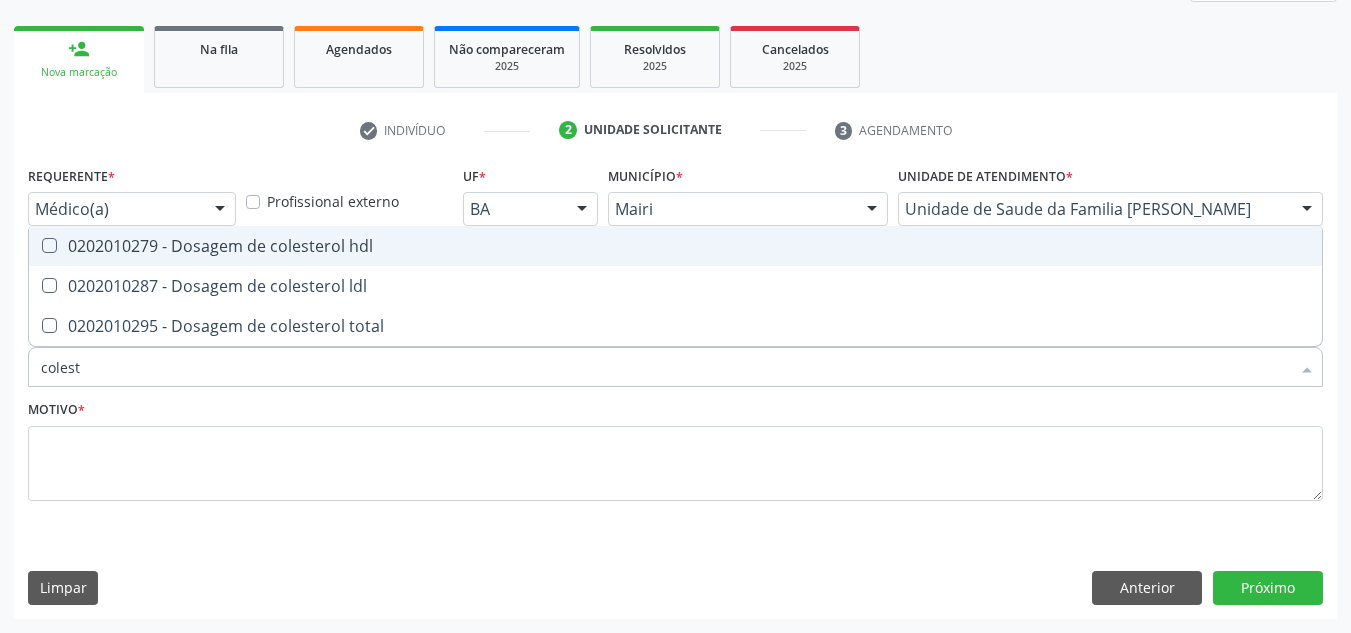 type on "coleste" 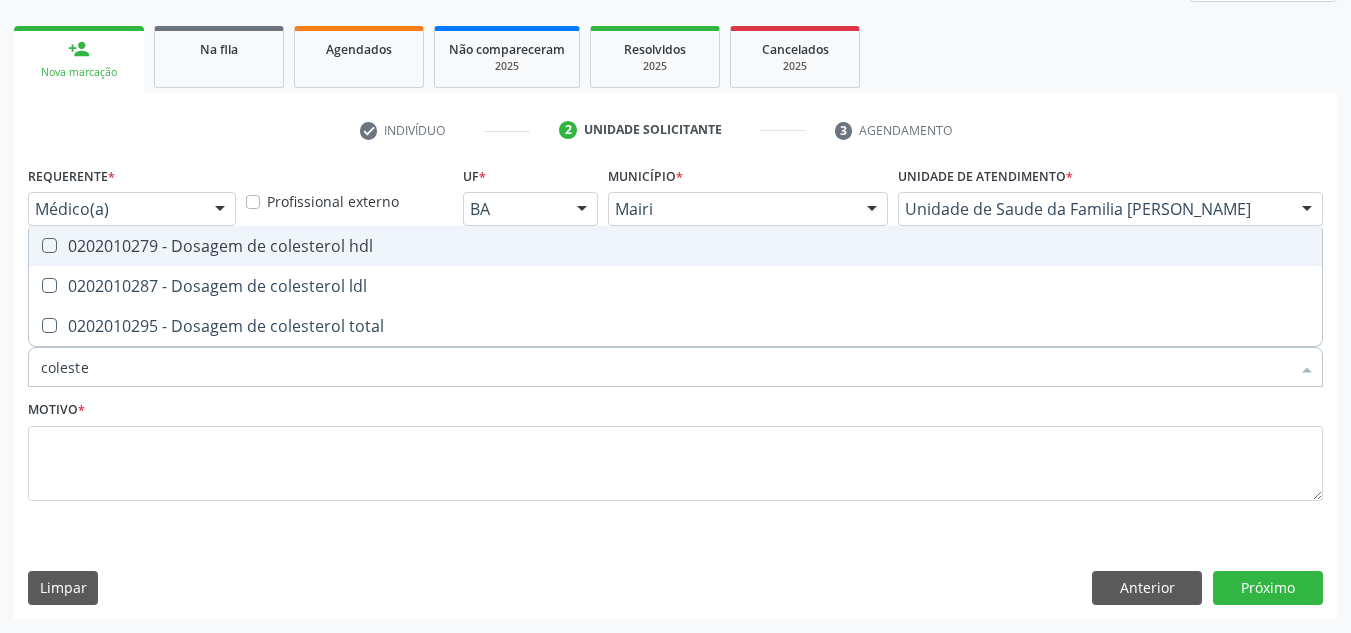 drag, startPoint x: 97, startPoint y: 242, endPoint x: 126, endPoint y: 306, distance: 70.26379 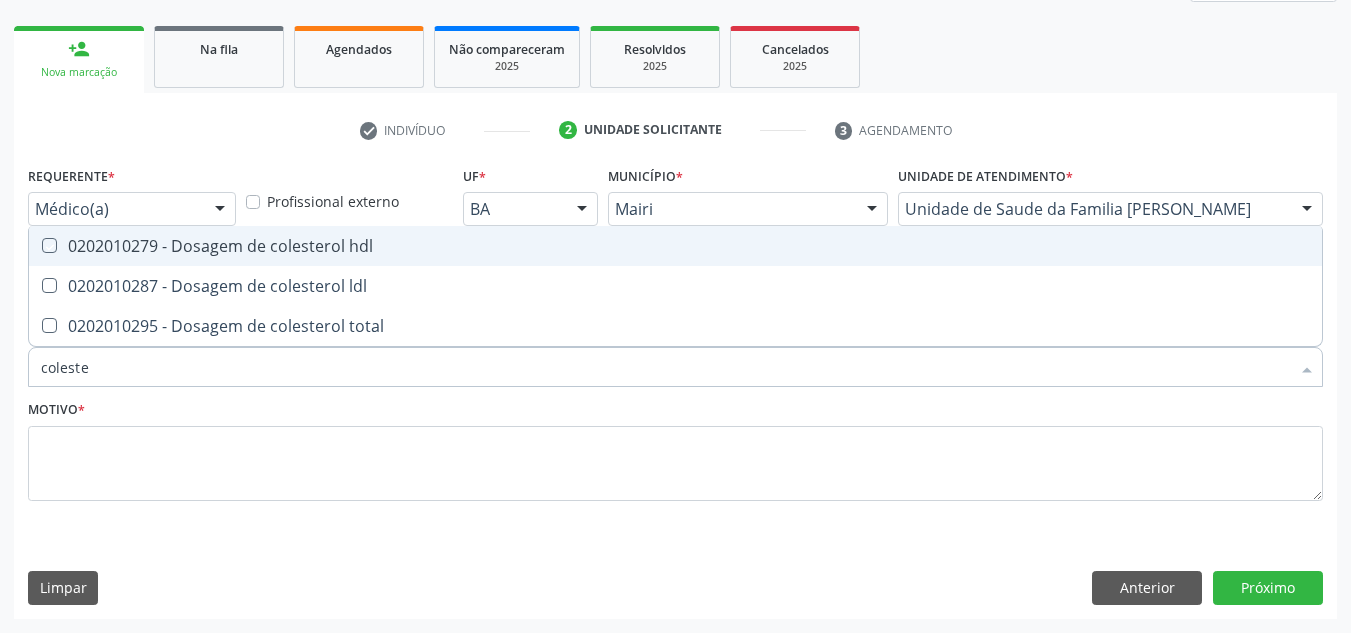 checkbox on "true" 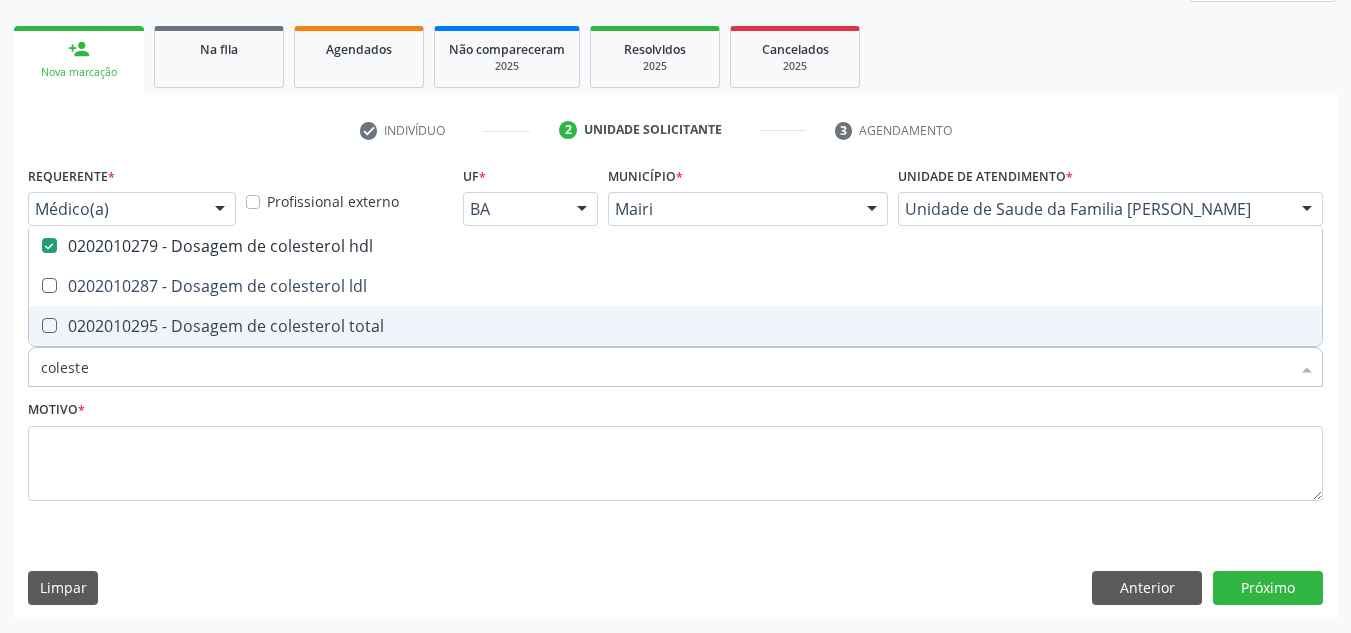 click on "0202010295 - Dosagem de colesterol total" at bounding box center [675, 326] 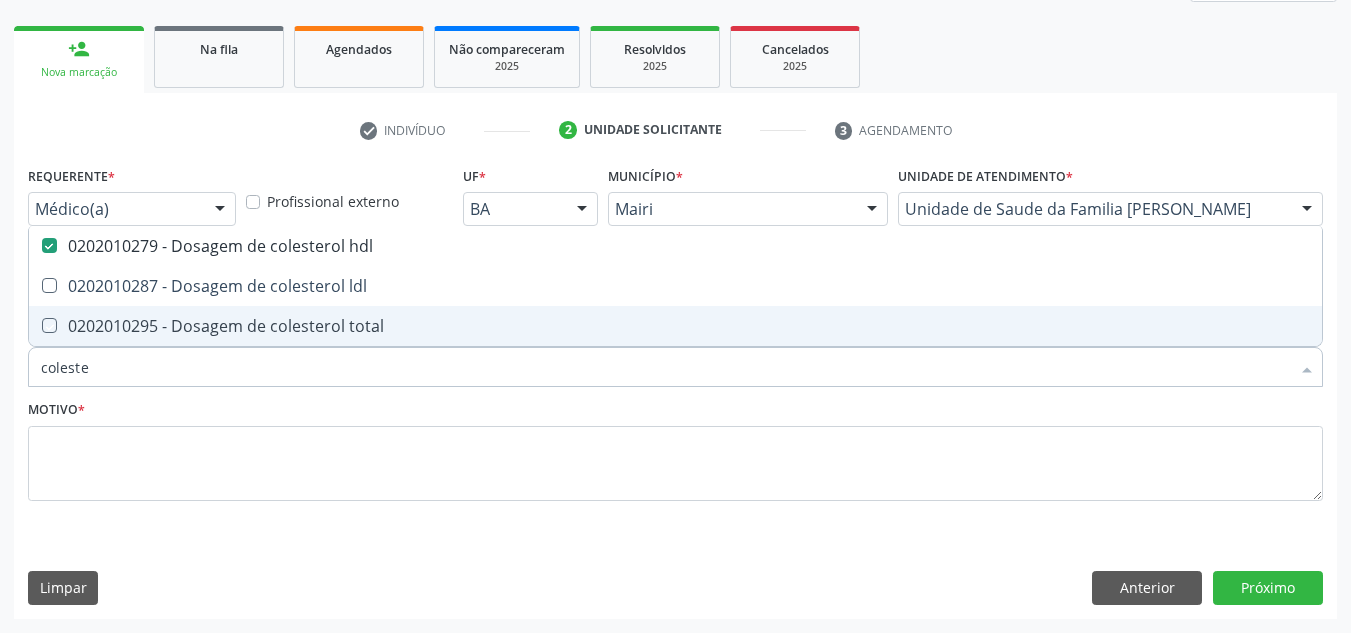 checkbox on "true" 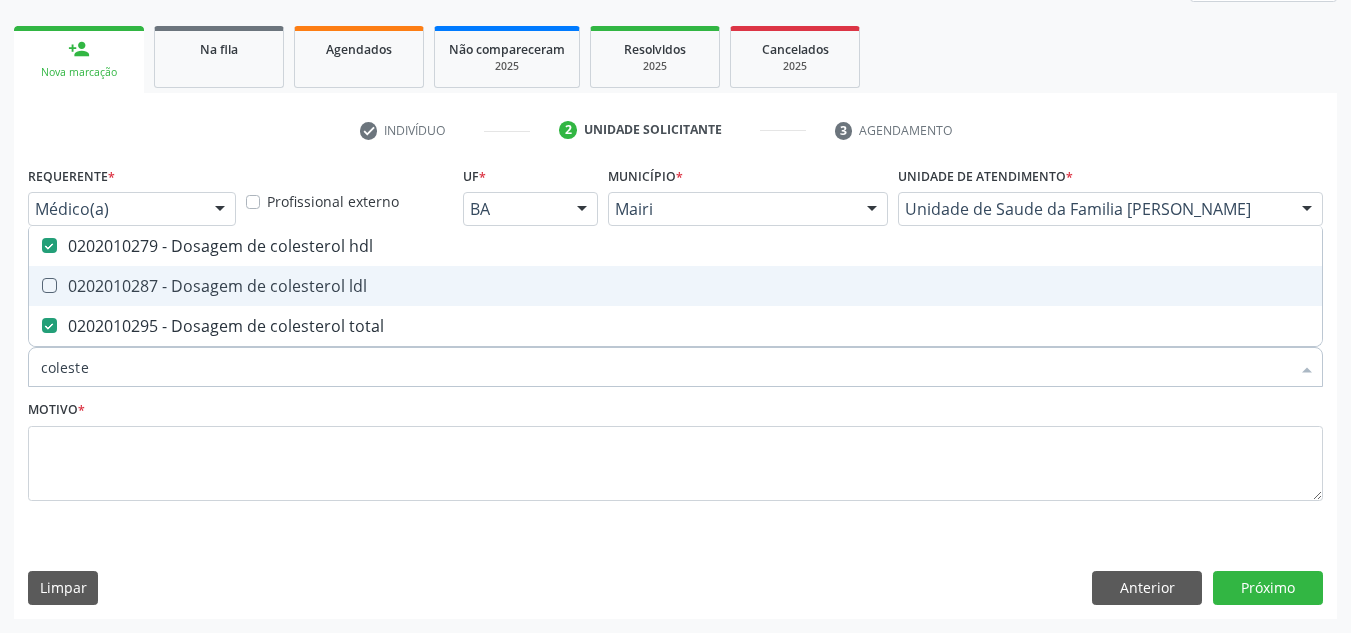 click on "0202010287 - Dosagem de colesterol ldl" at bounding box center (675, 286) 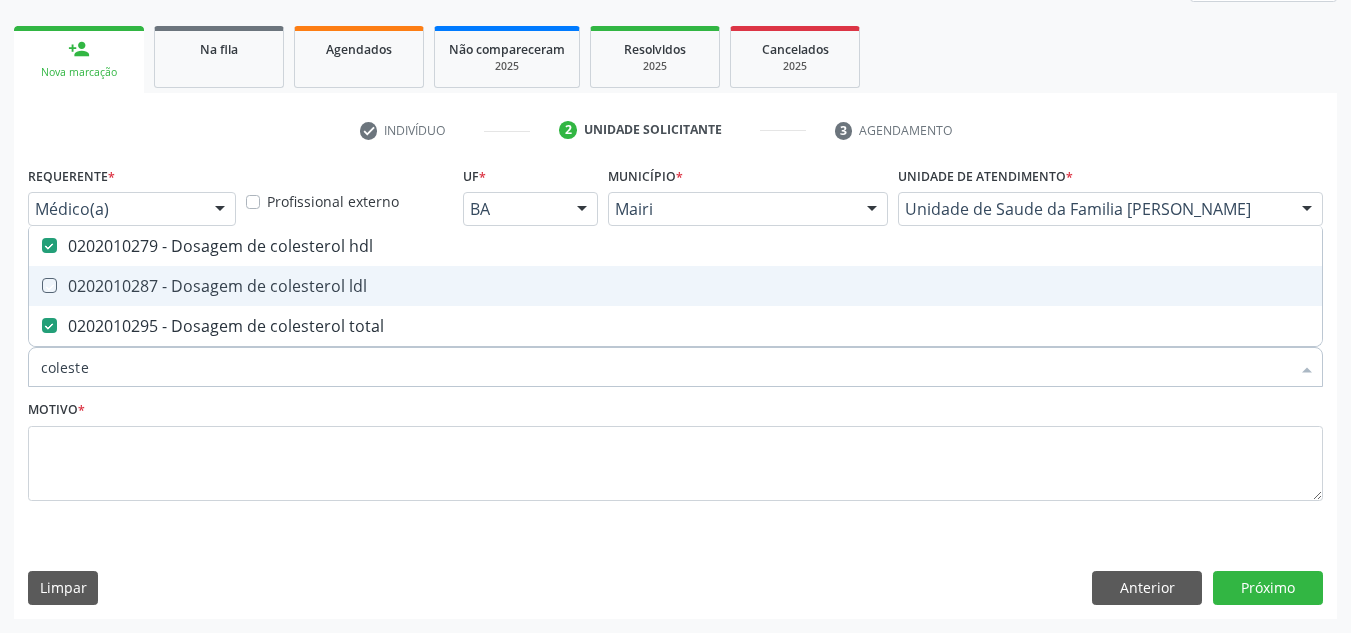 checkbox on "true" 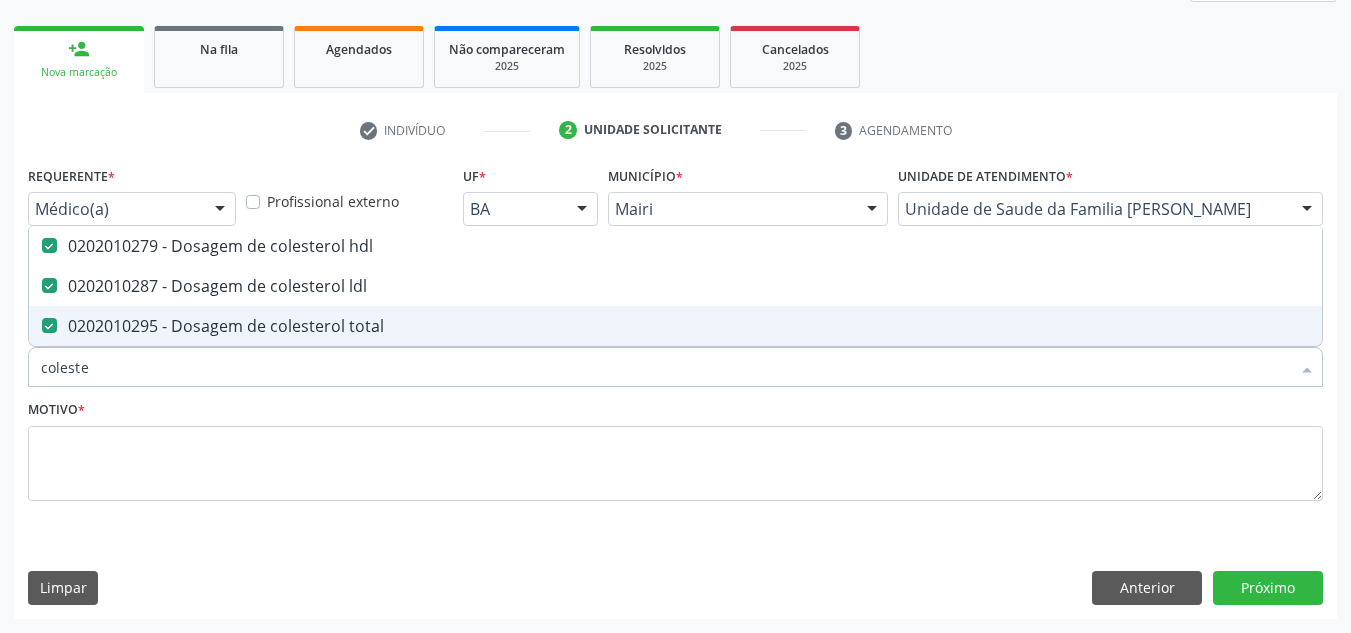 drag, startPoint x: 59, startPoint y: 376, endPoint x: 0, endPoint y: 392, distance: 61.13101 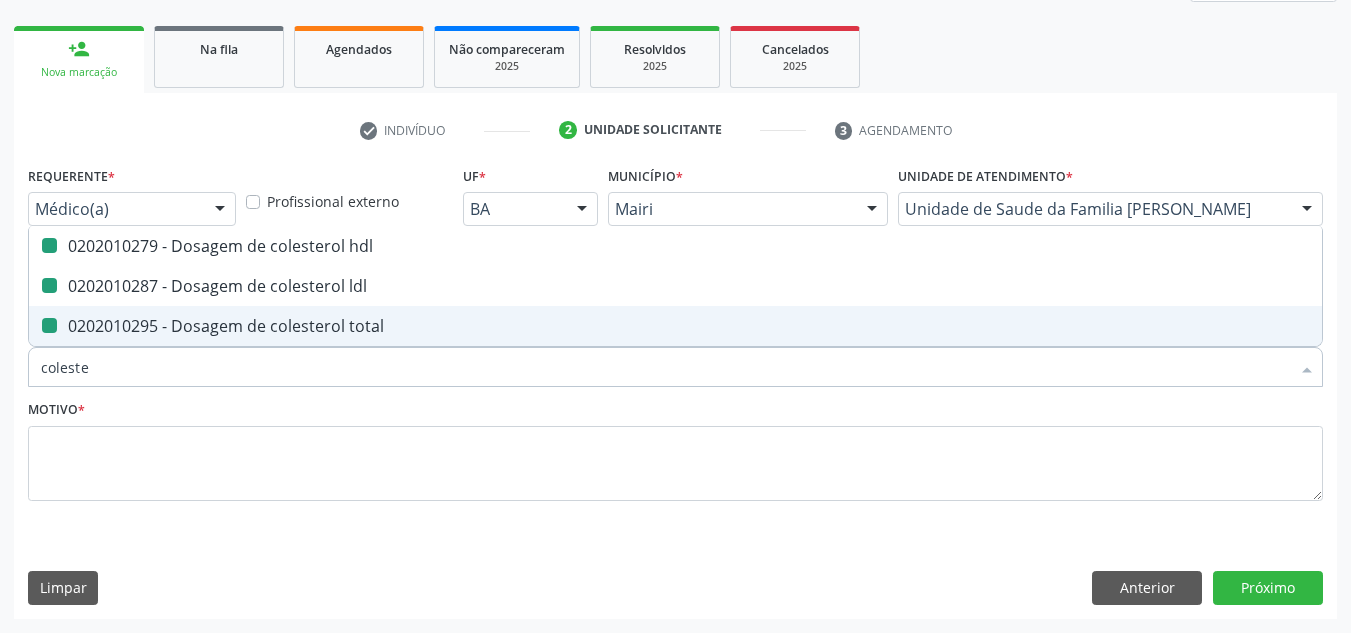type 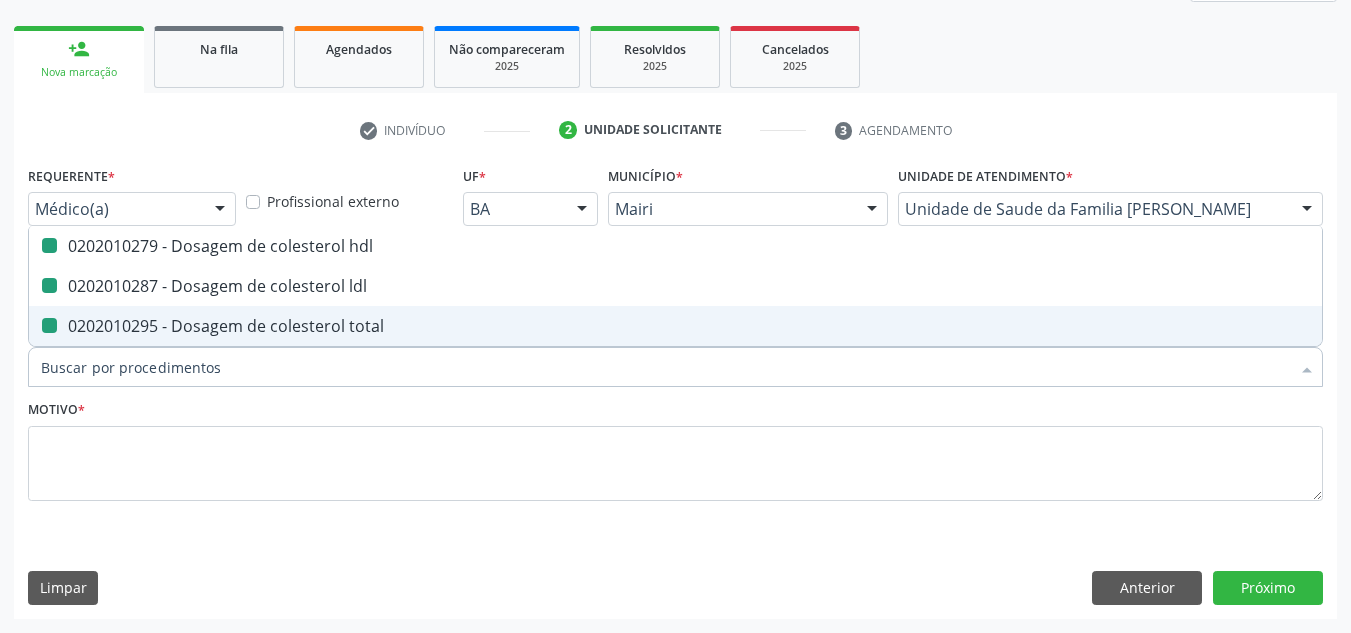 checkbox on "false" 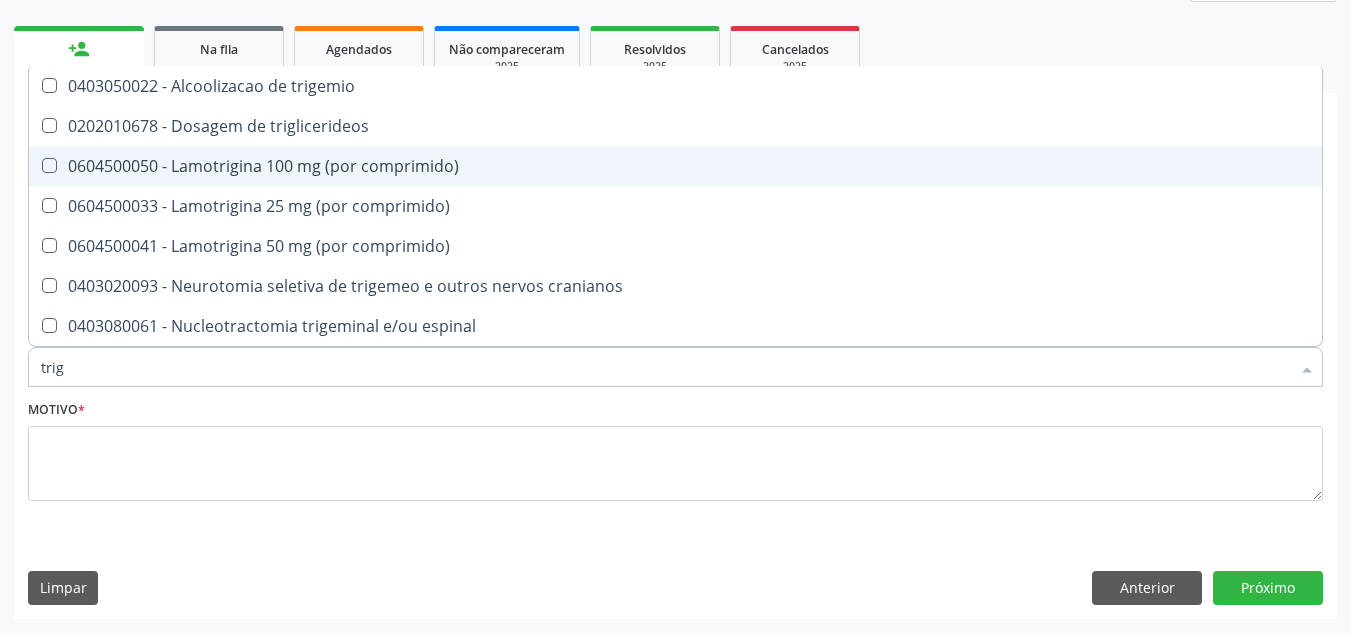 type on "trigl" 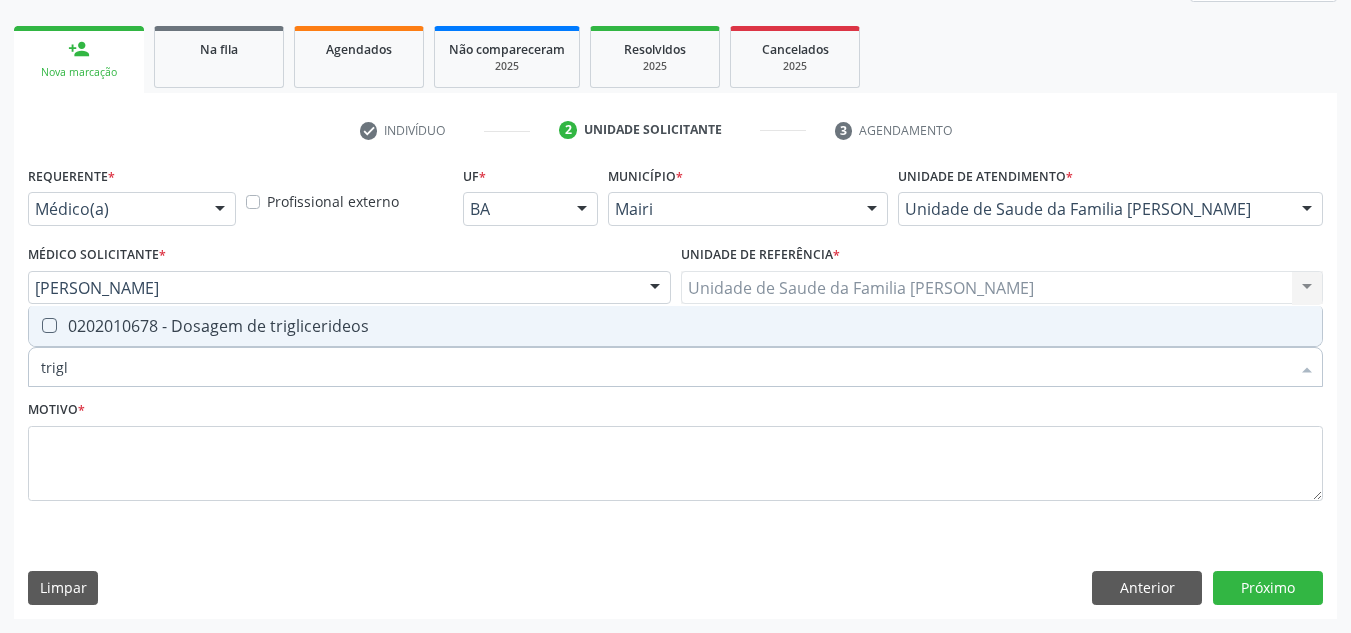 click on "0202010678 - Dosagem de triglicerideos" at bounding box center [675, 326] 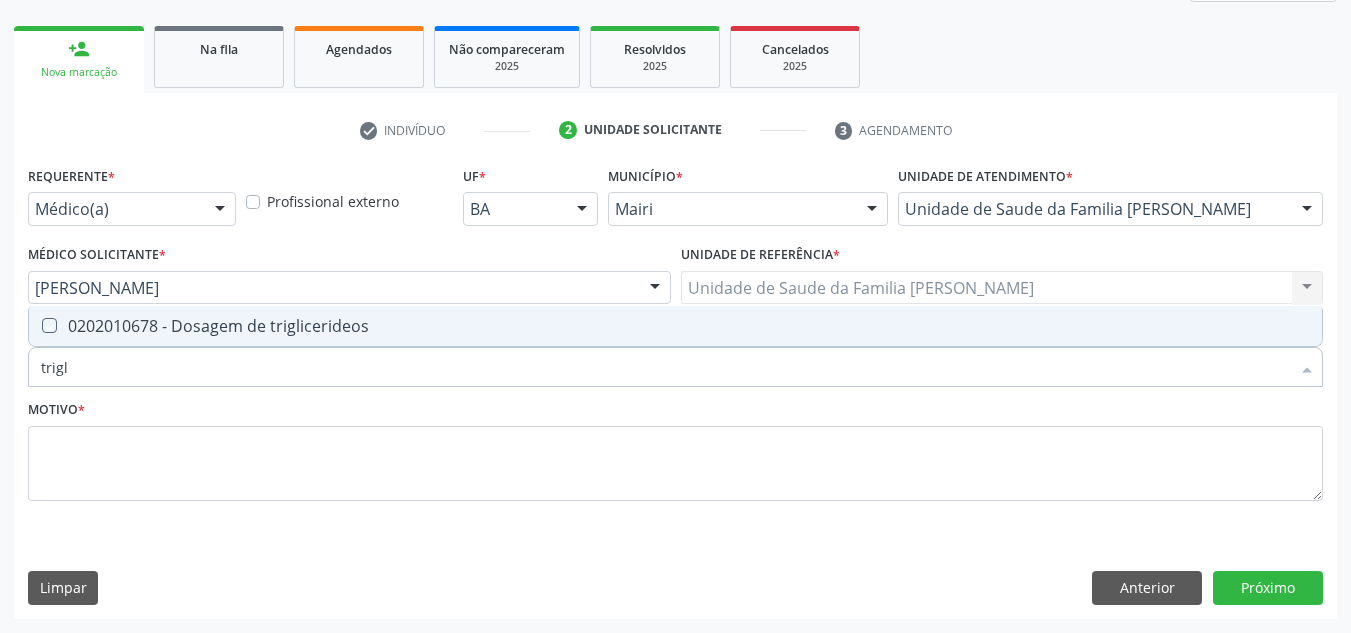 checkbox on "true" 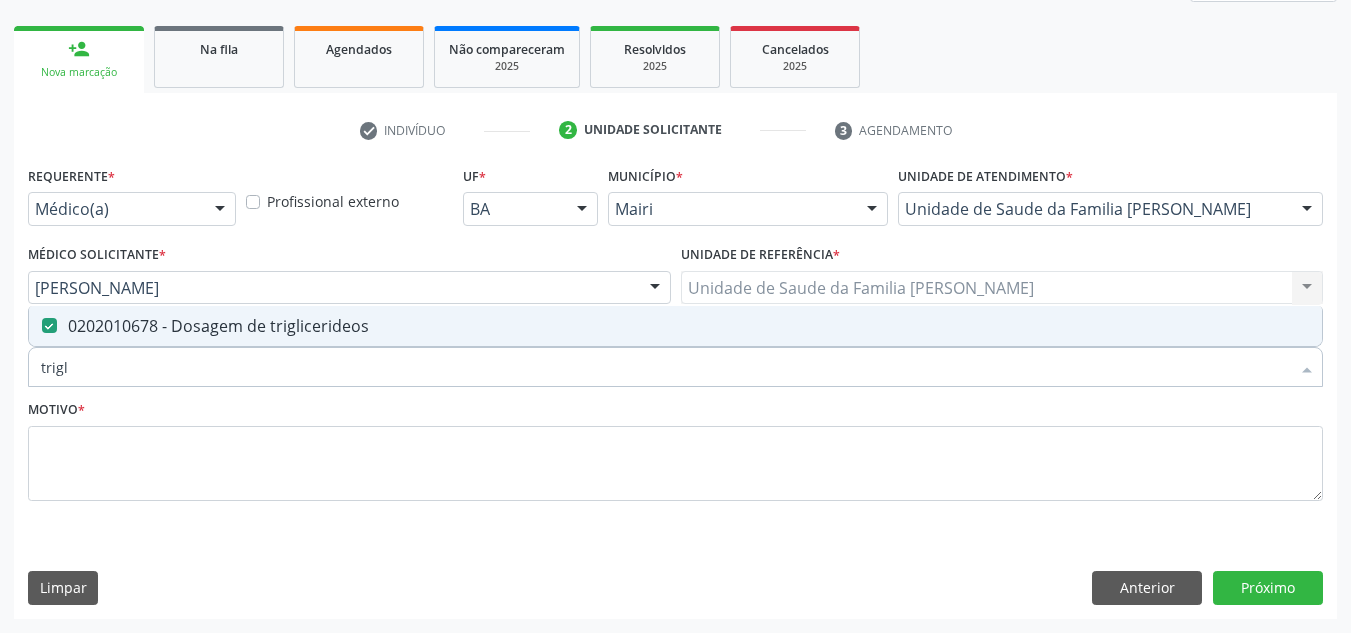 drag, startPoint x: 87, startPoint y: 366, endPoint x: 0, endPoint y: 393, distance: 91.09336 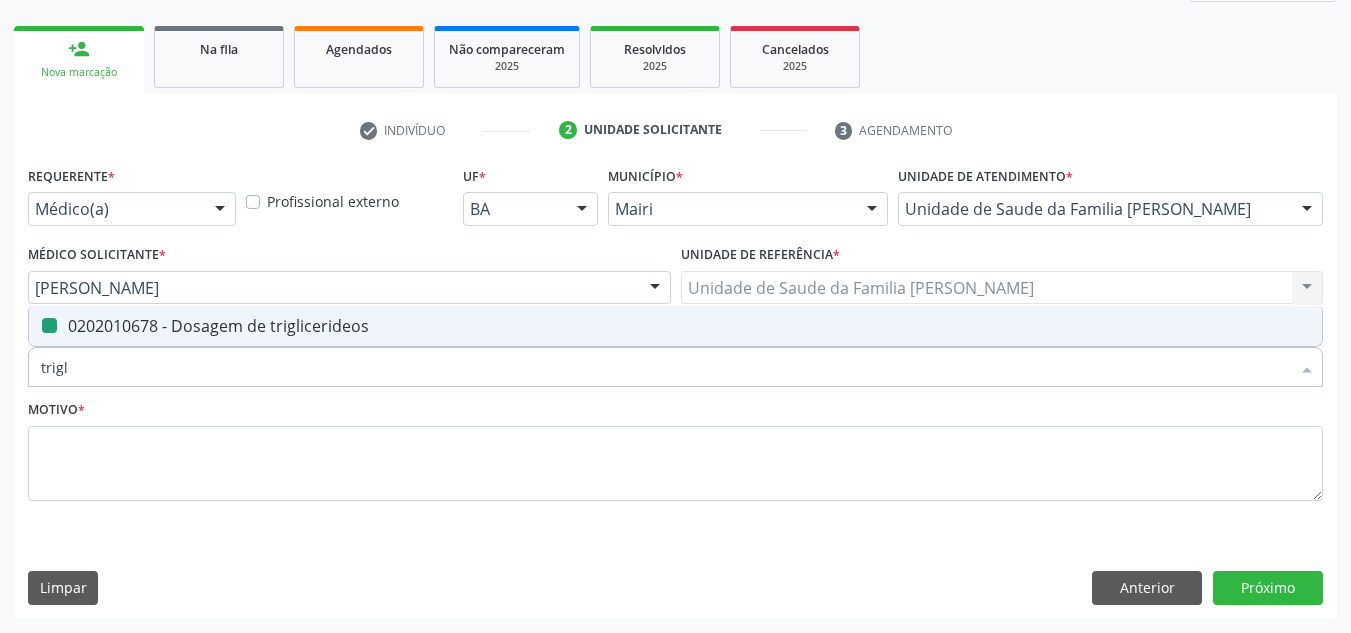 type 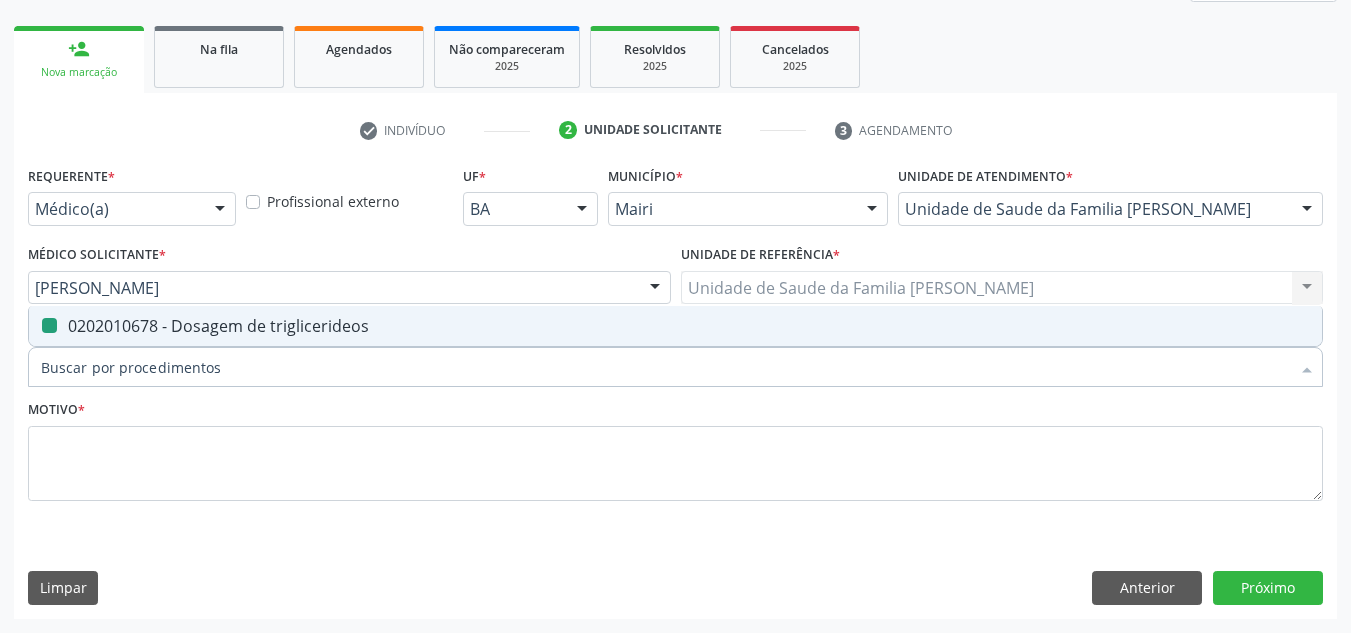 checkbox on "false" 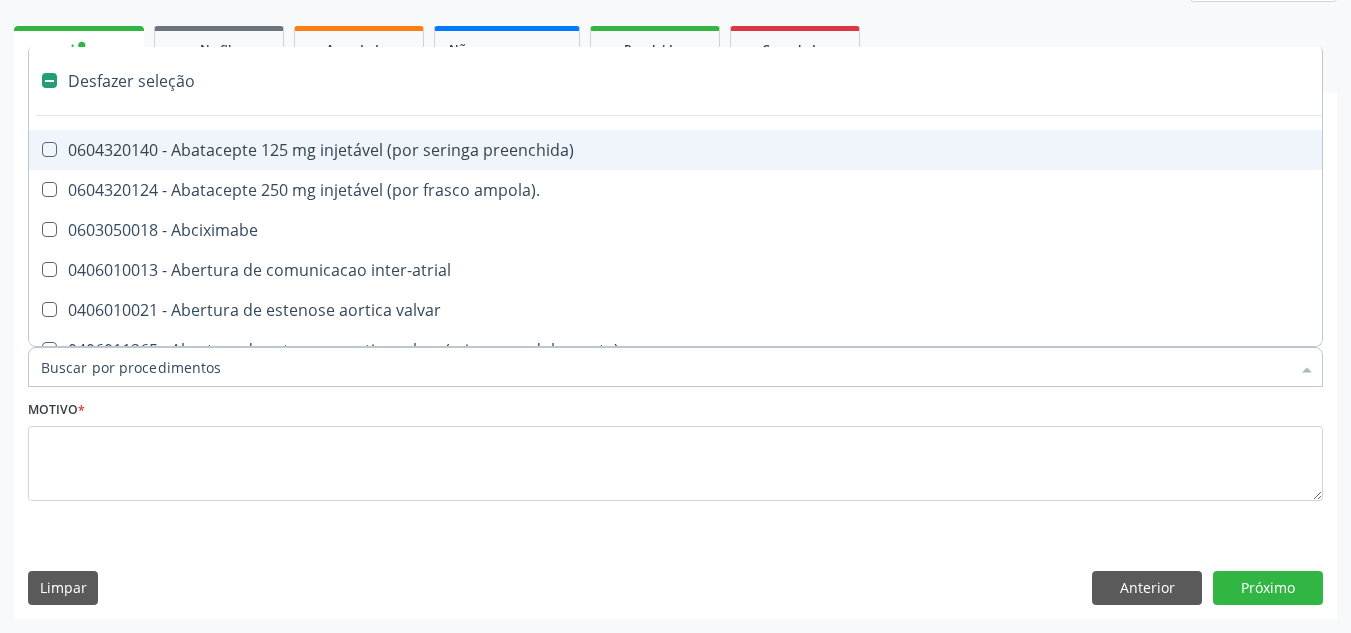 type on "g" 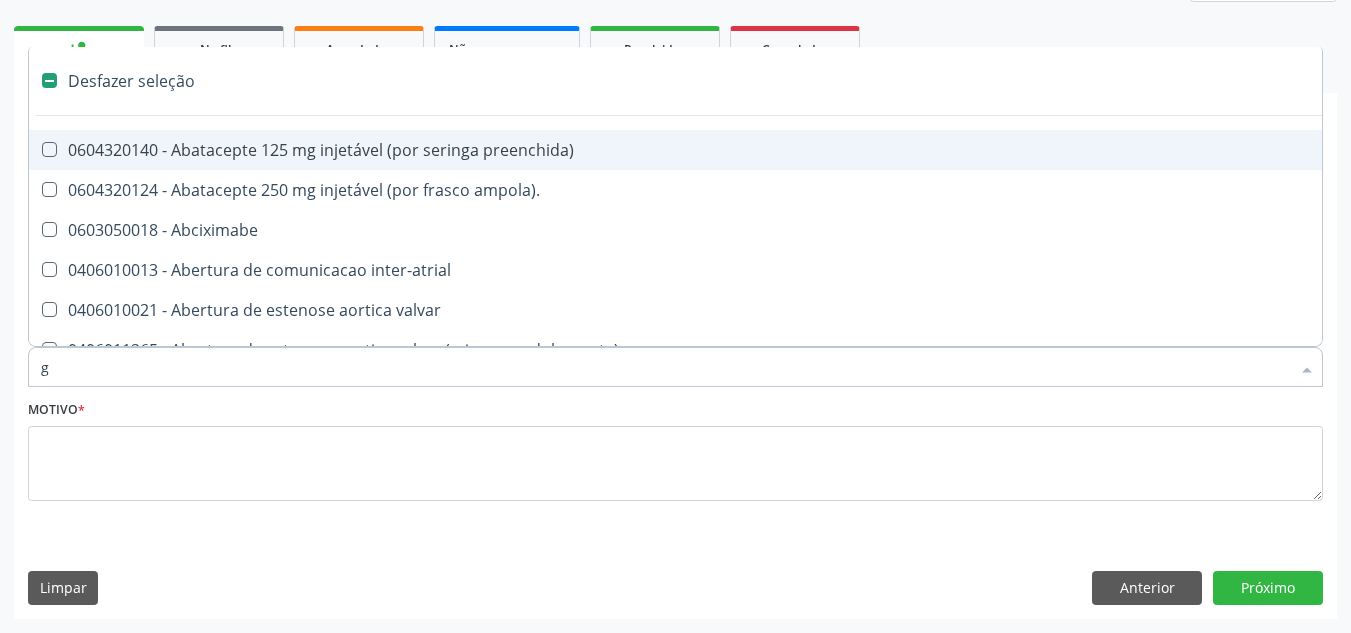 checkbox on "true" 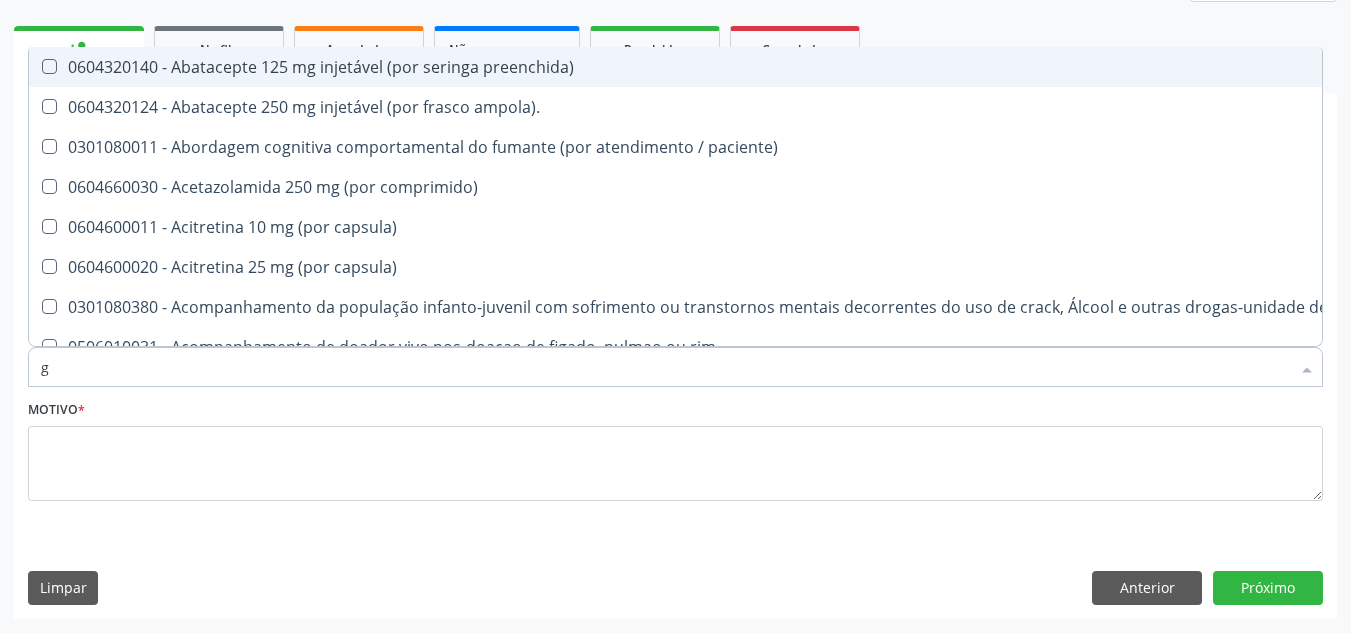 type on "gl" 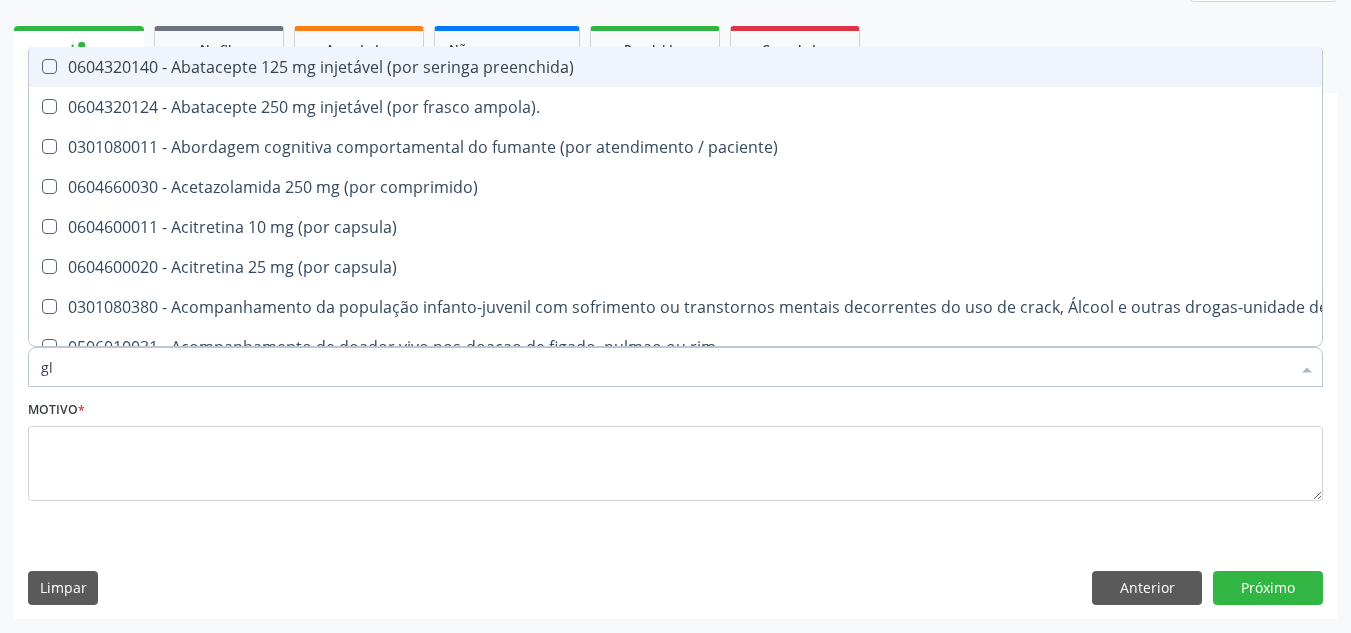 checkbox on "true" 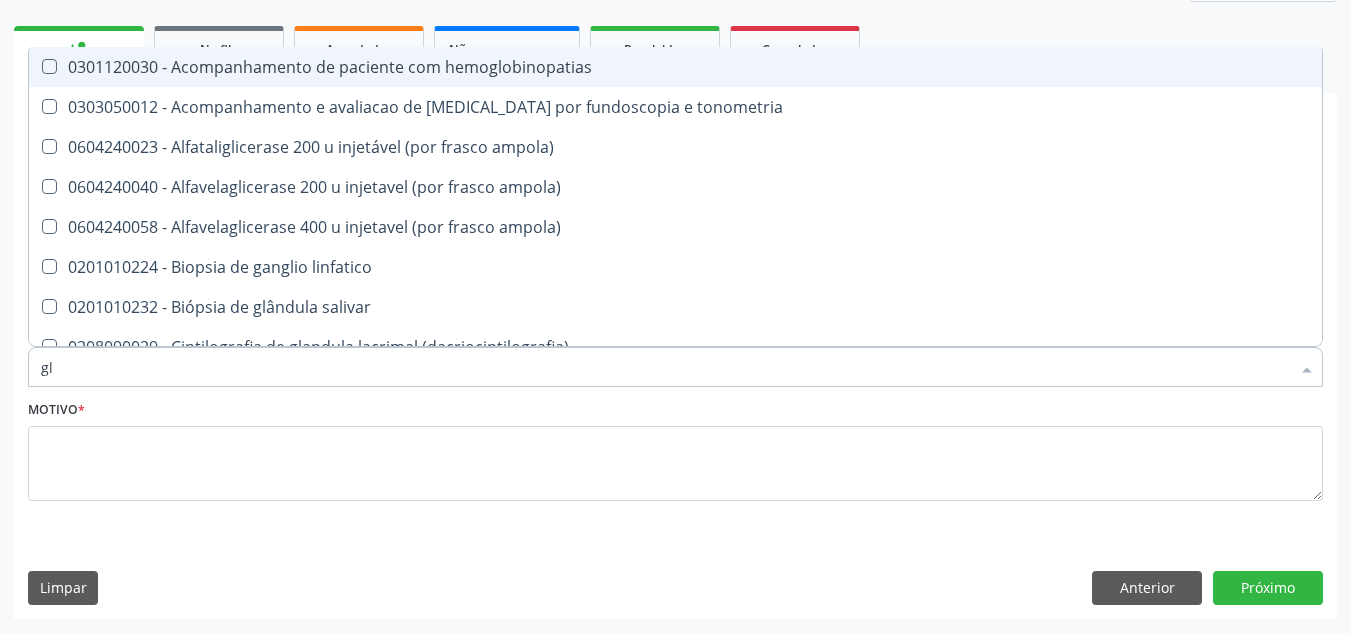 type on "gli" 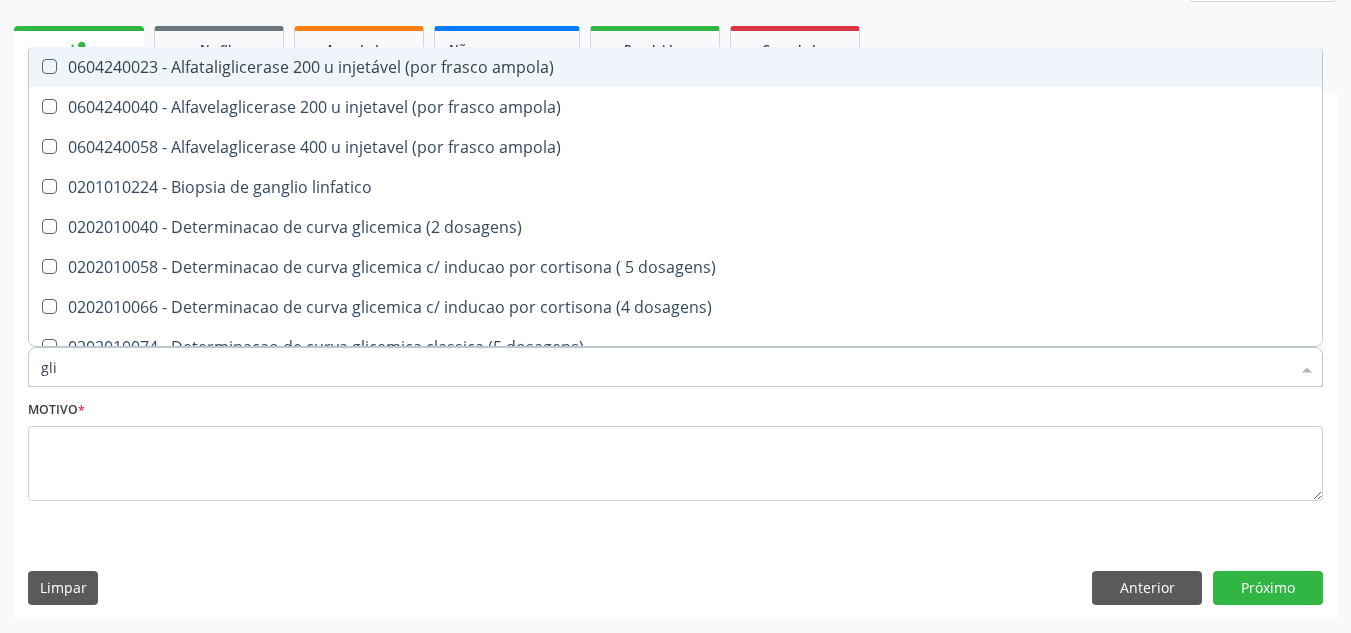 type on "glic" 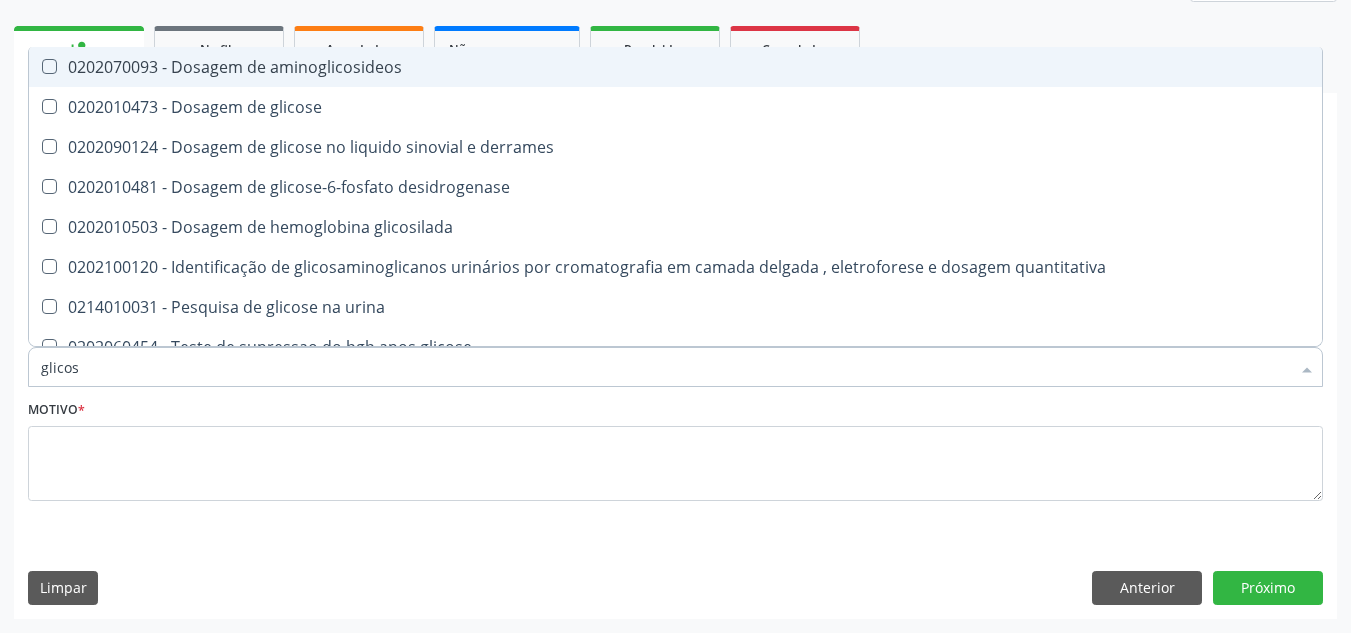 type on "glicose" 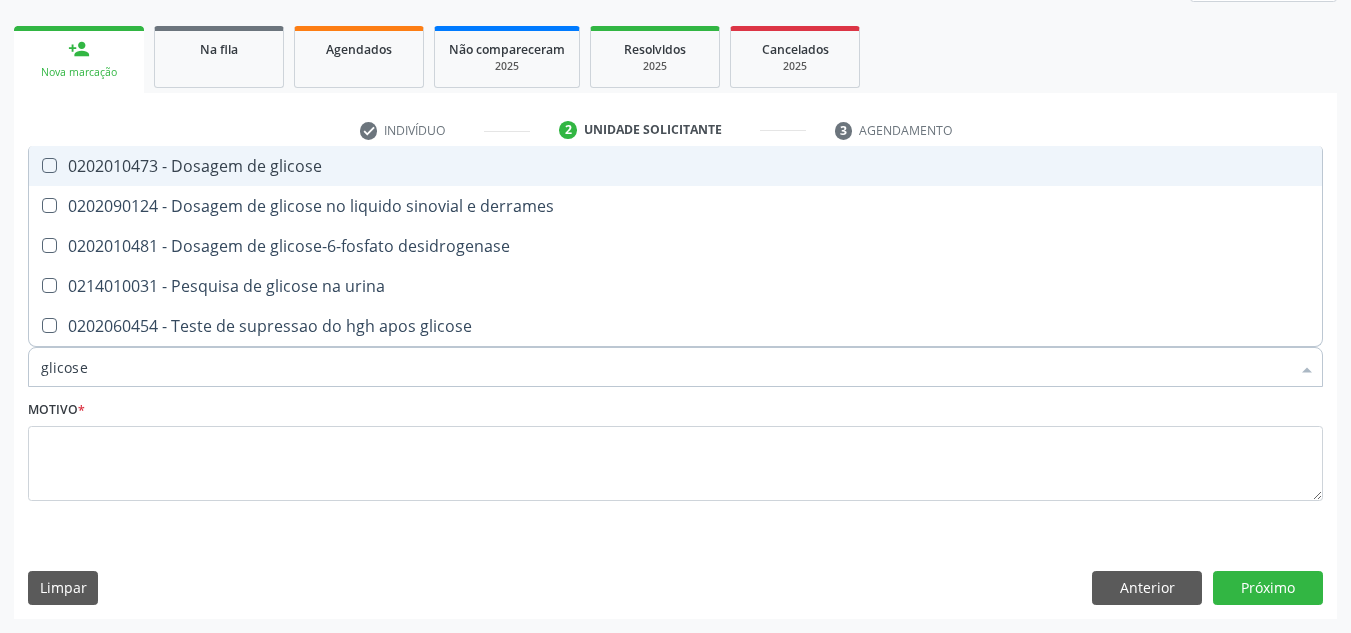 click on "0202010473 - Dosagem de glicose" at bounding box center (675, 166) 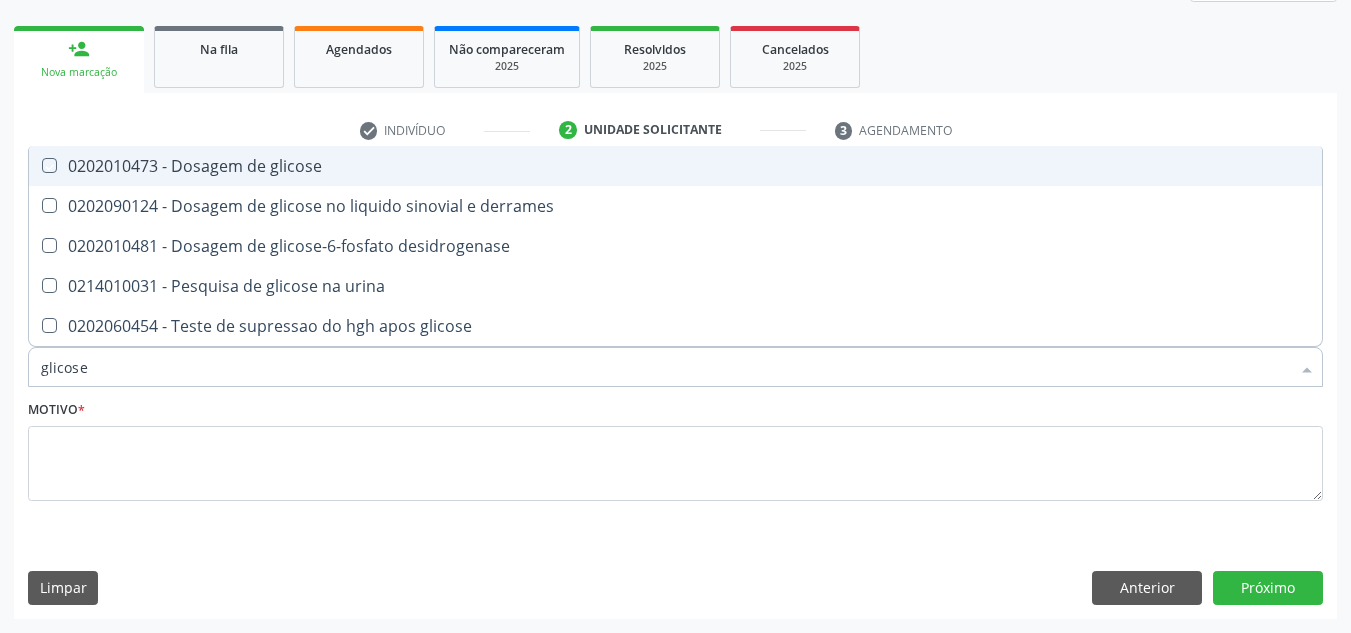 checkbox on "true" 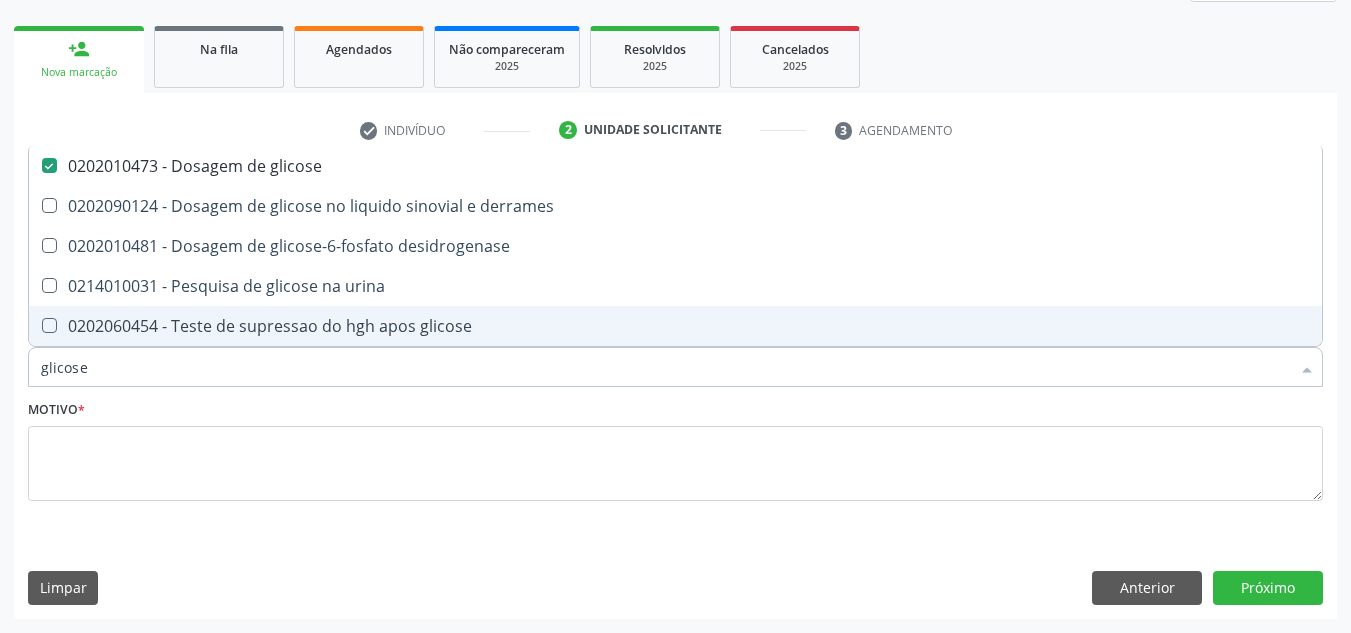 drag, startPoint x: 104, startPoint y: 359, endPoint x: 0, endPoint y: 390, distance: 108.52189 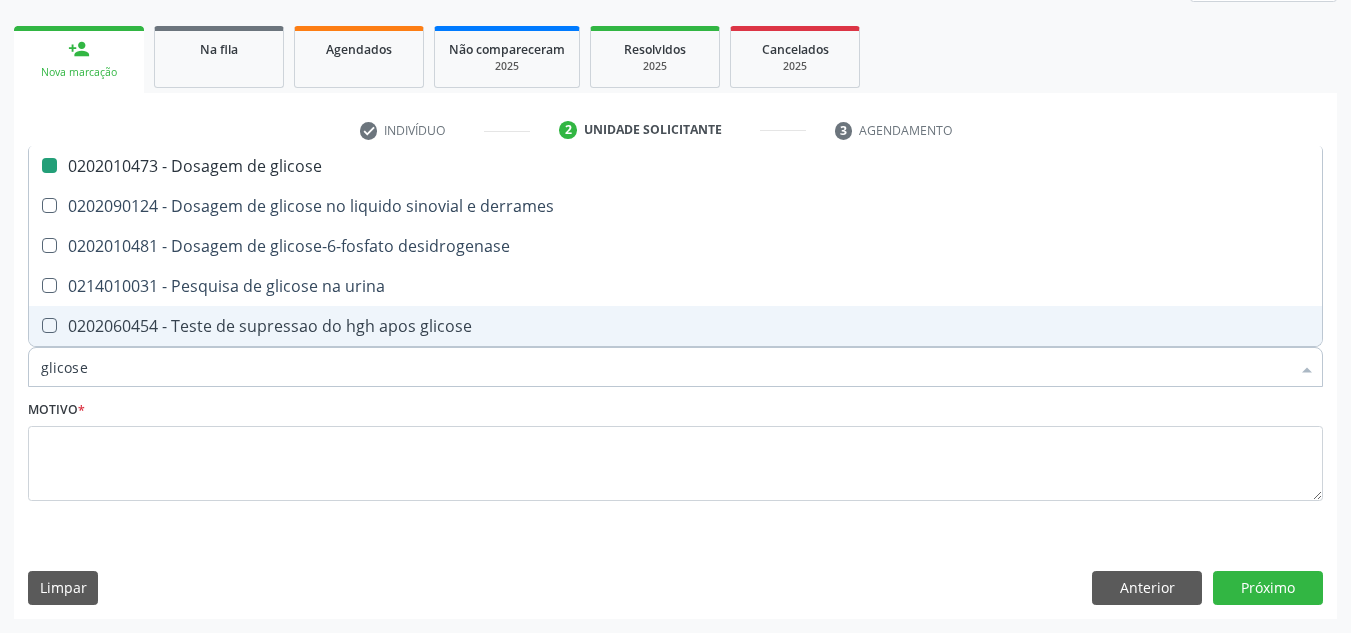 type 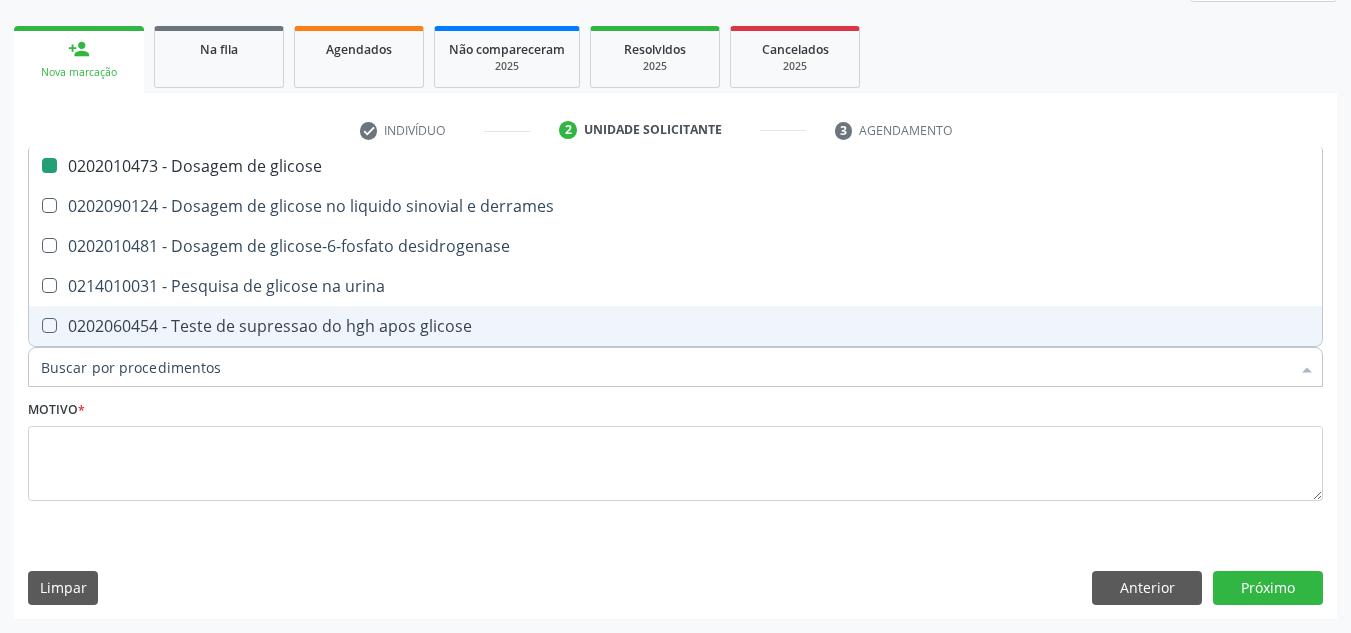 checkbox on "false" 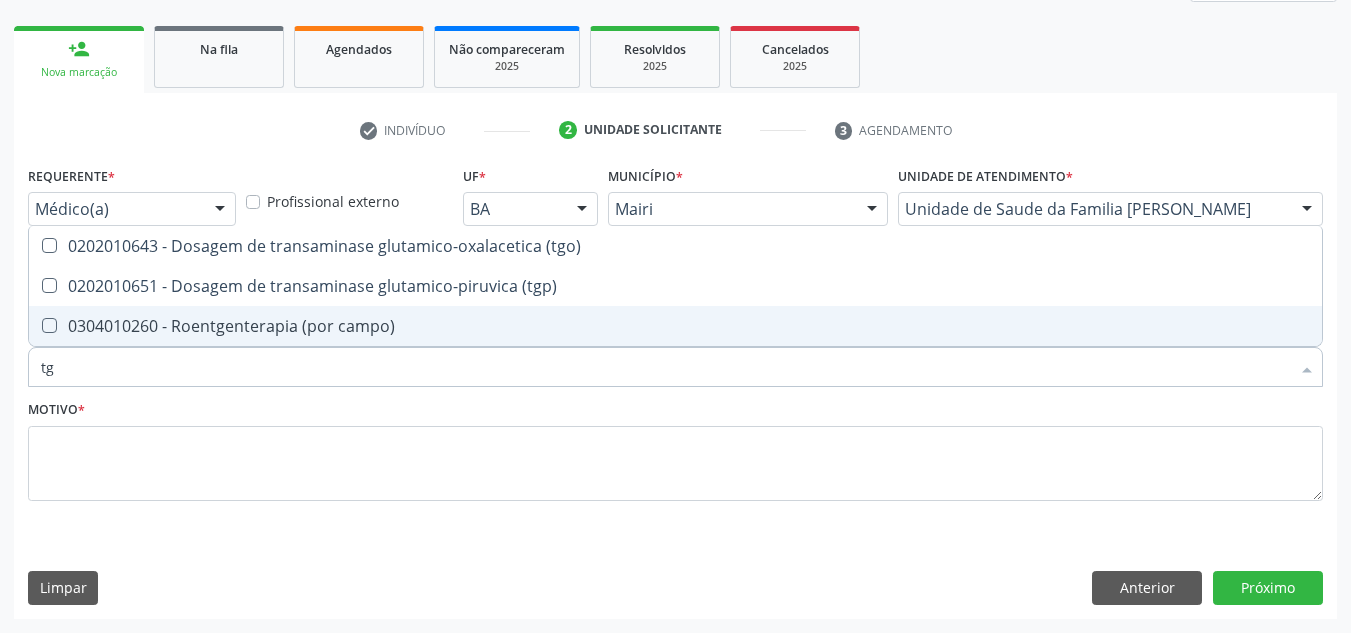 type on "tgo" 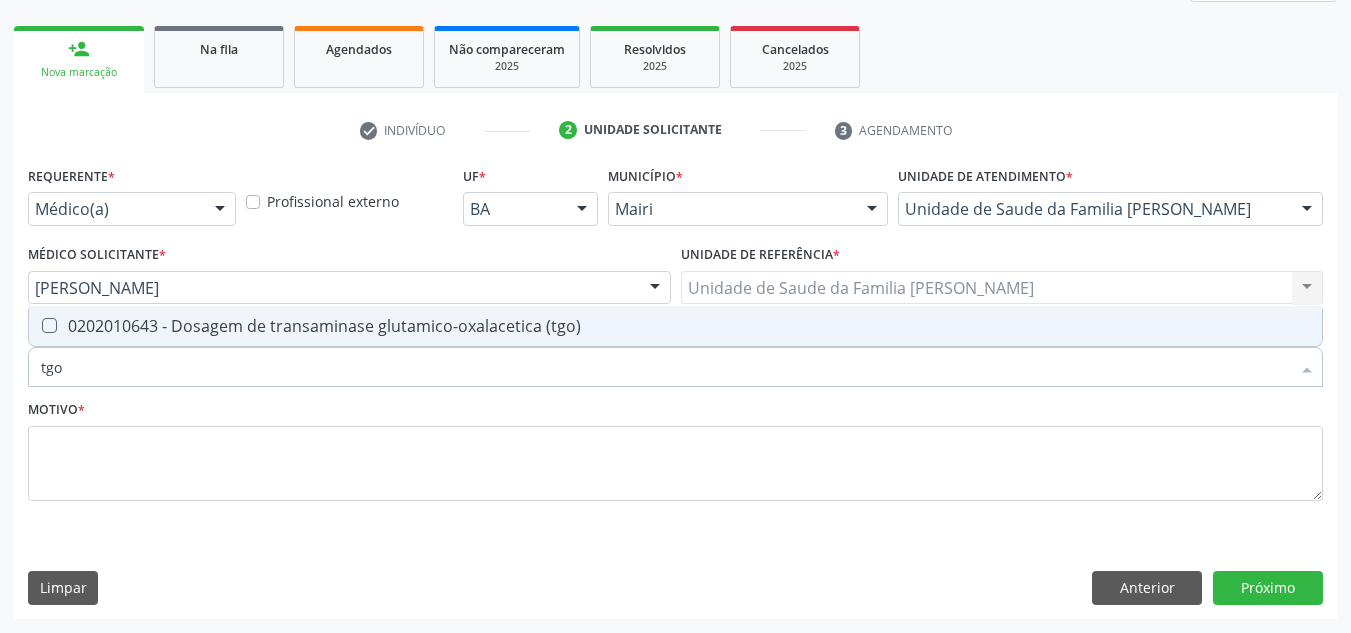 drag, startPoint x: 159, startPoint y: 320, endPoint x: 151, endPoint y: 350, distance: 31.04835 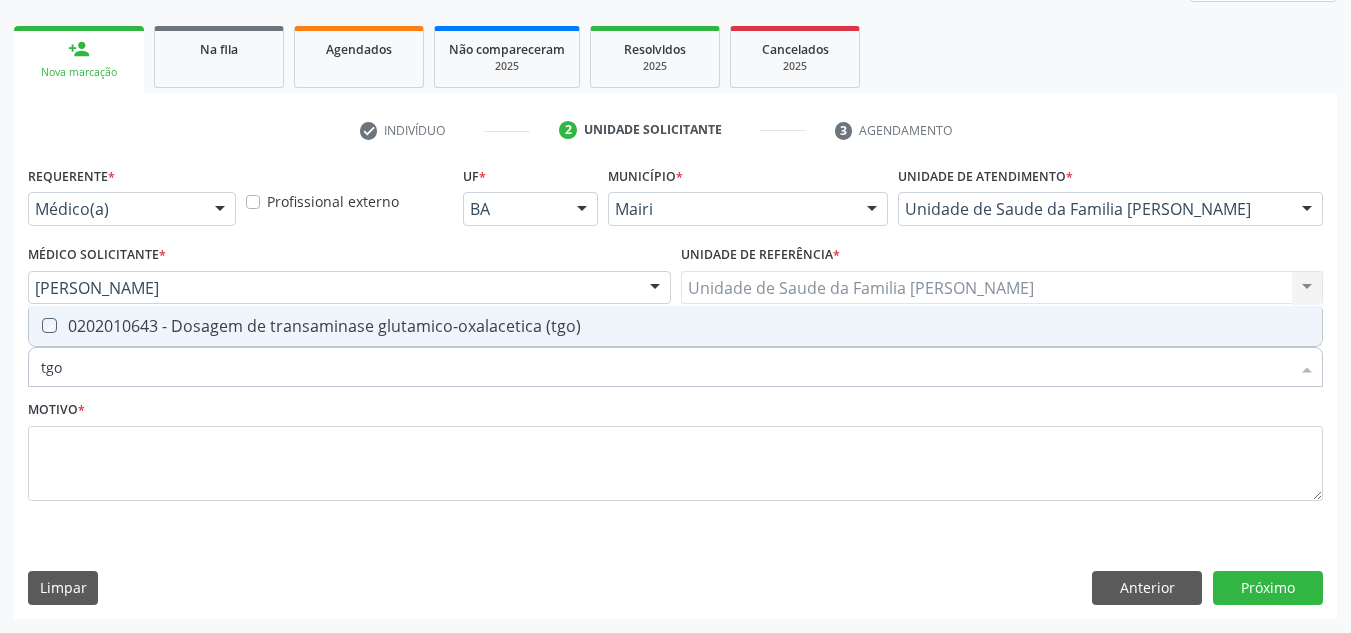 checkbox on "true" 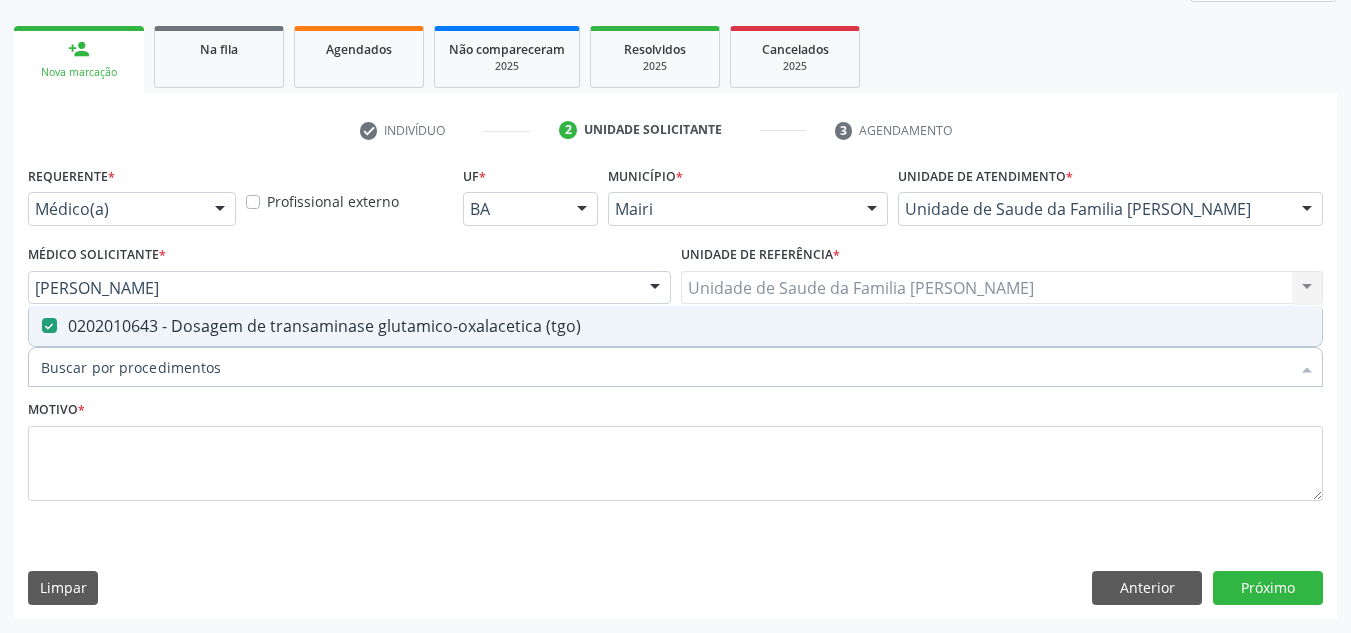 click on "Motivo
*" at bounding box center (56, 410) 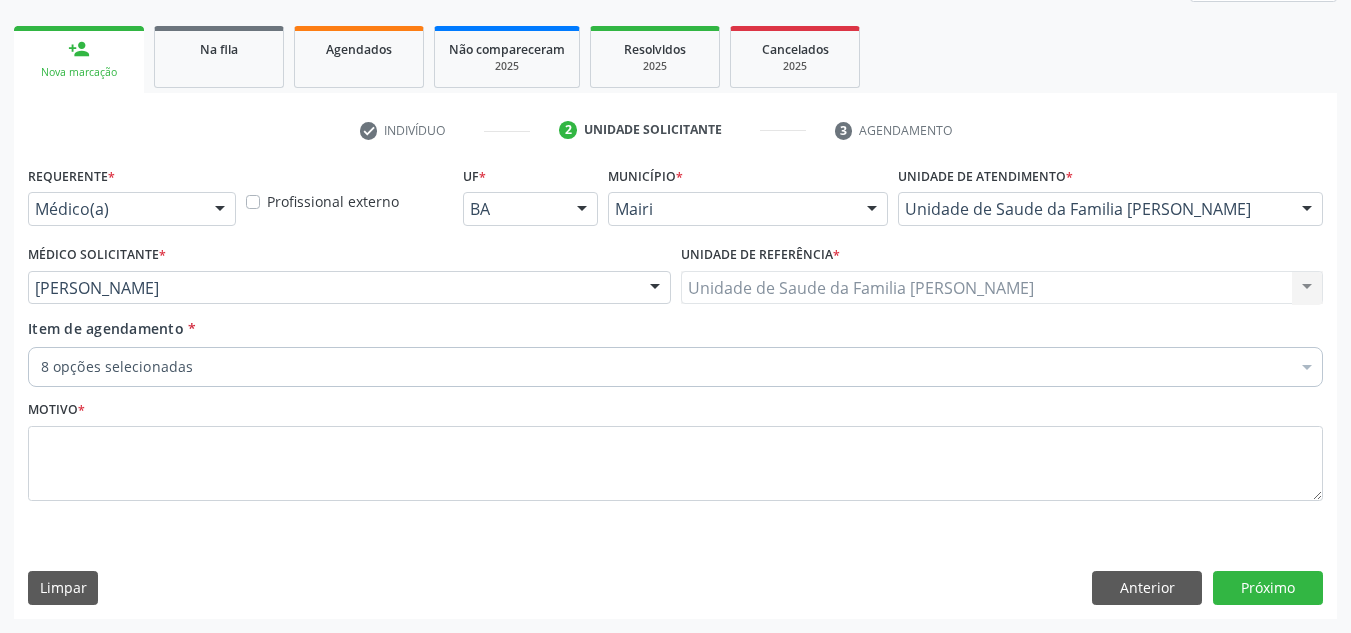 drag, startPoint x: 95, startPoint y: 359, endPoint x: 95, endPoint y: 372, distance: 13 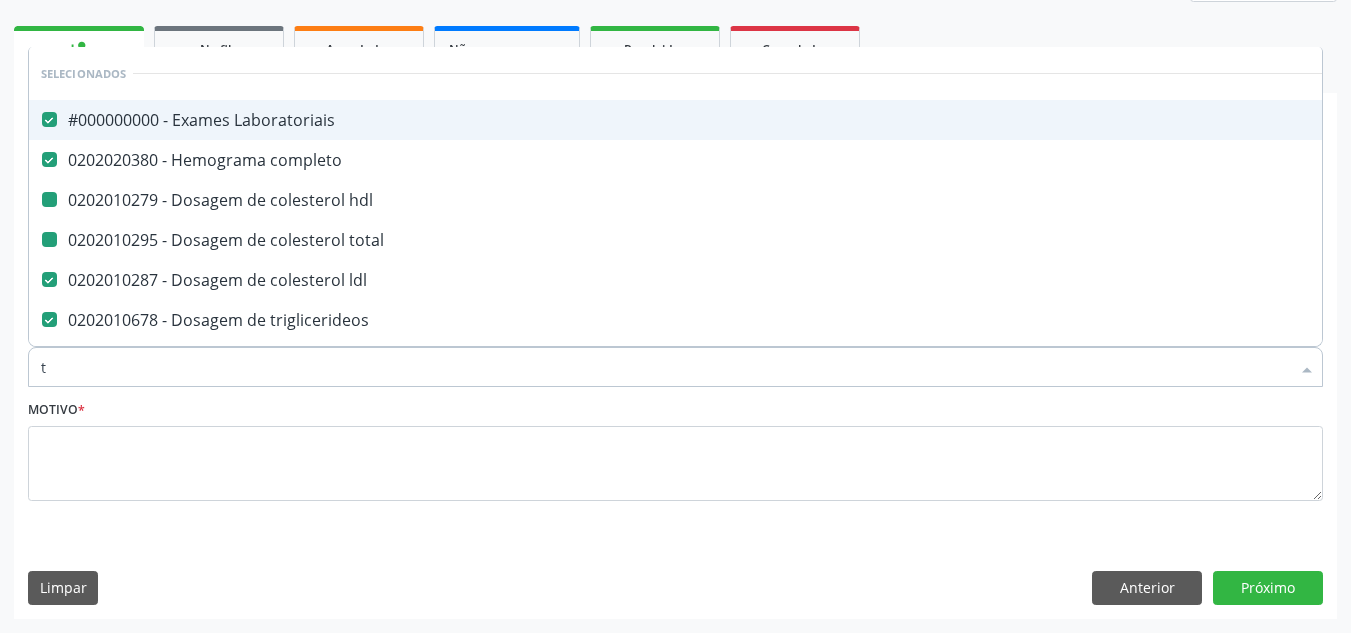 type on "tg" 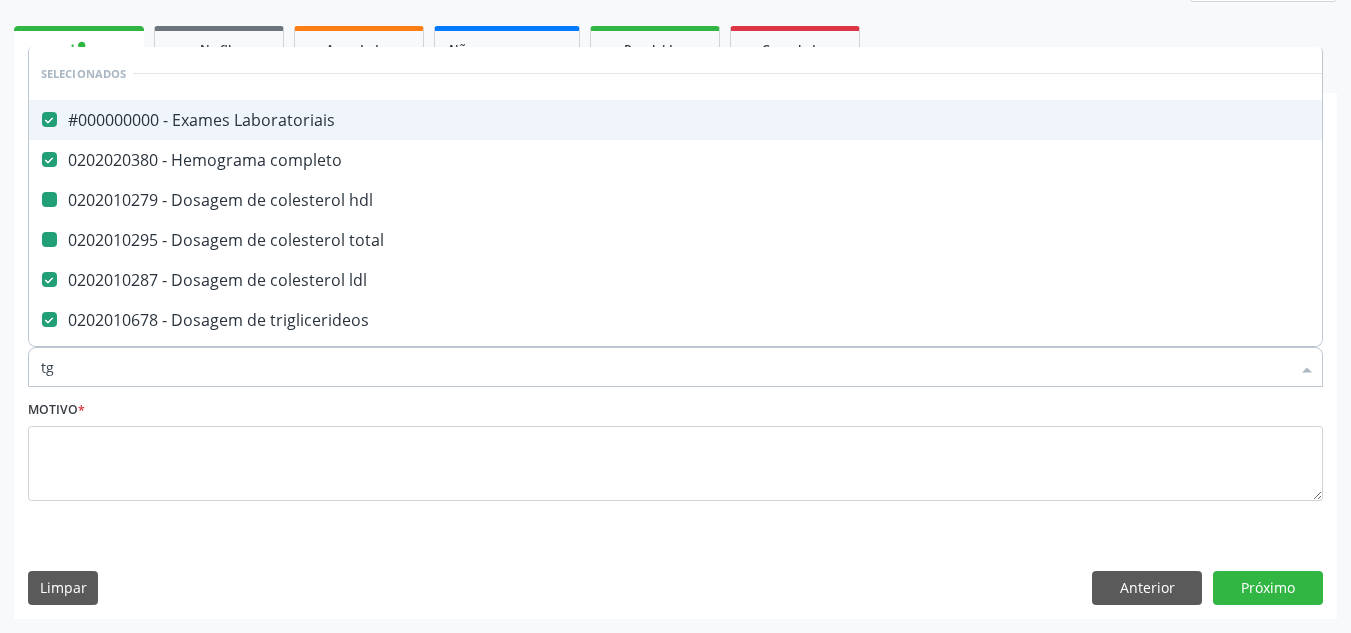 checkbox on "false" 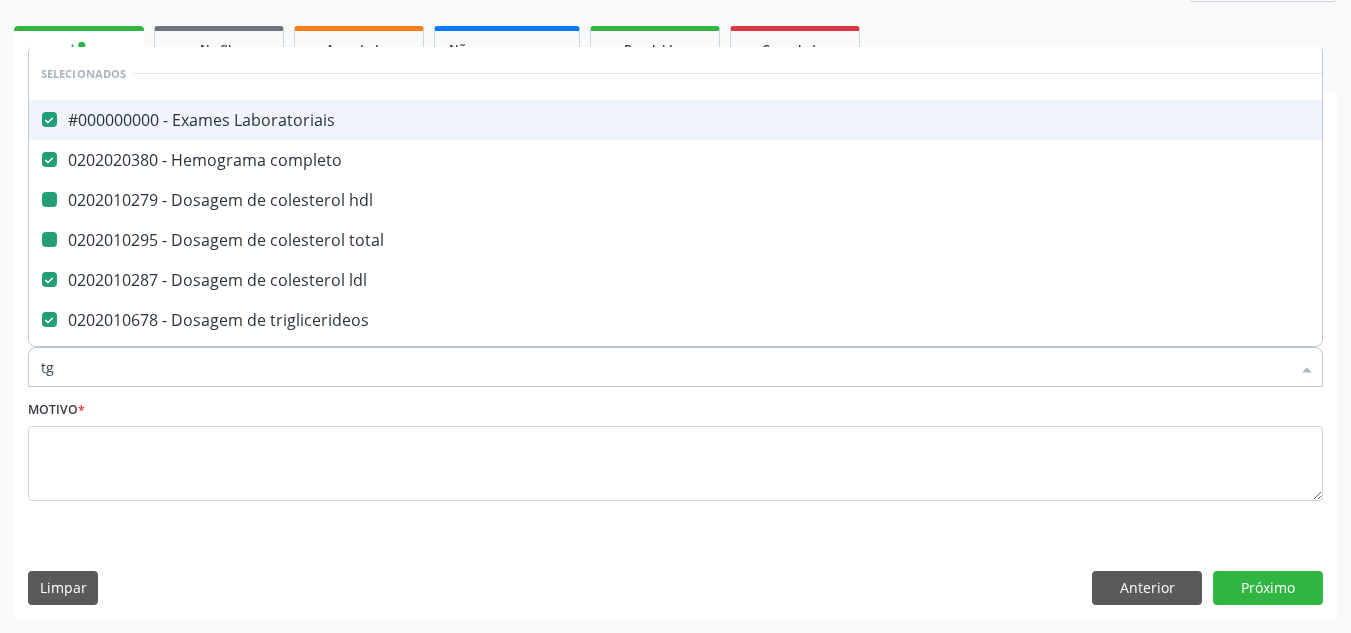 checkbox on "false" 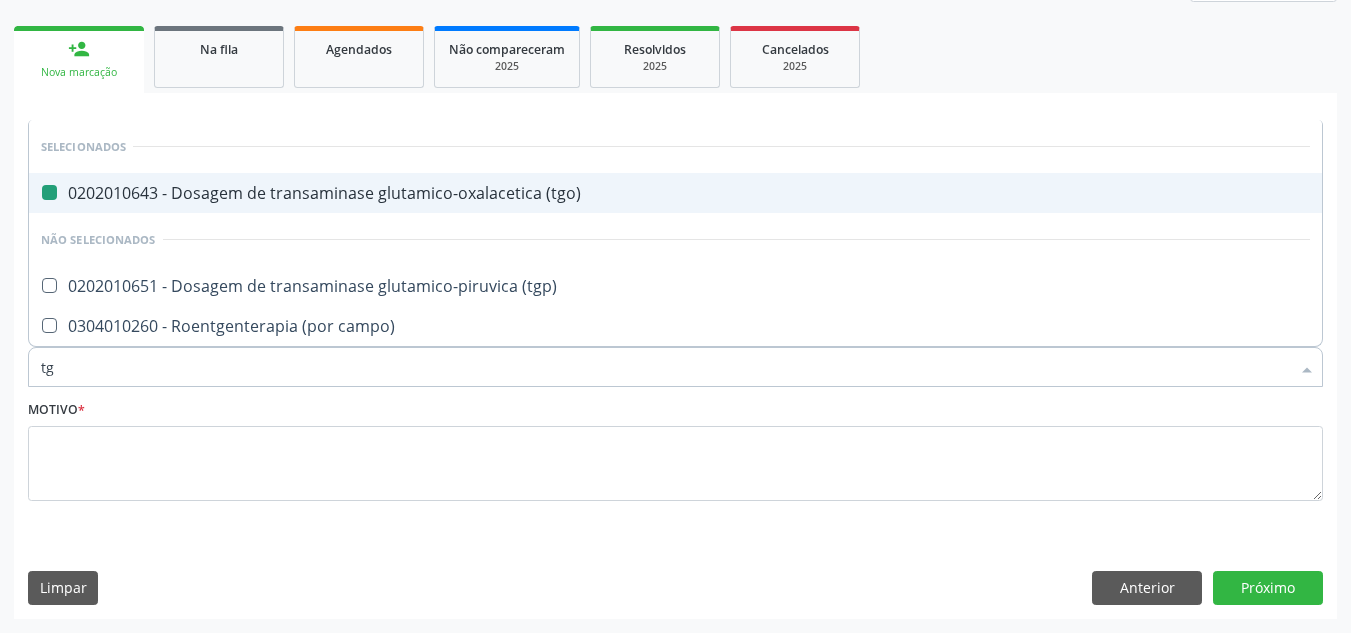 type on "tgp" 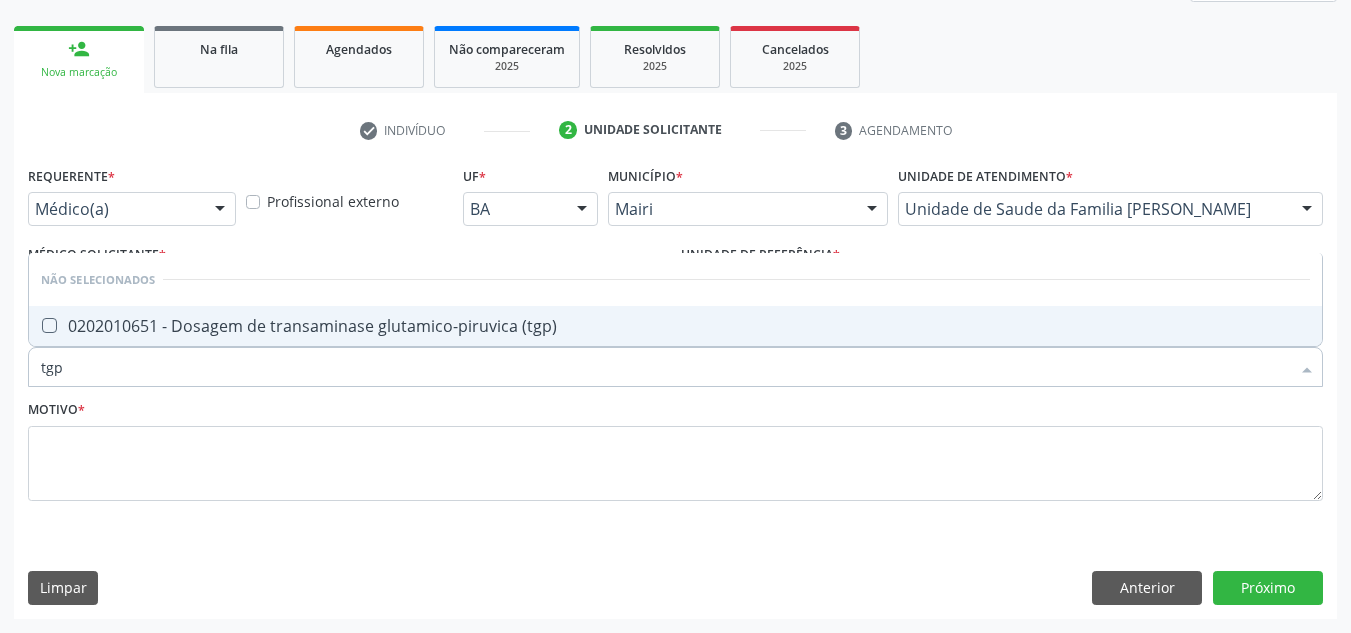 click on "0202010651 - Dosagem de transaminase glutamico-piruvica (tgp)" at bounding box center [675, 326] 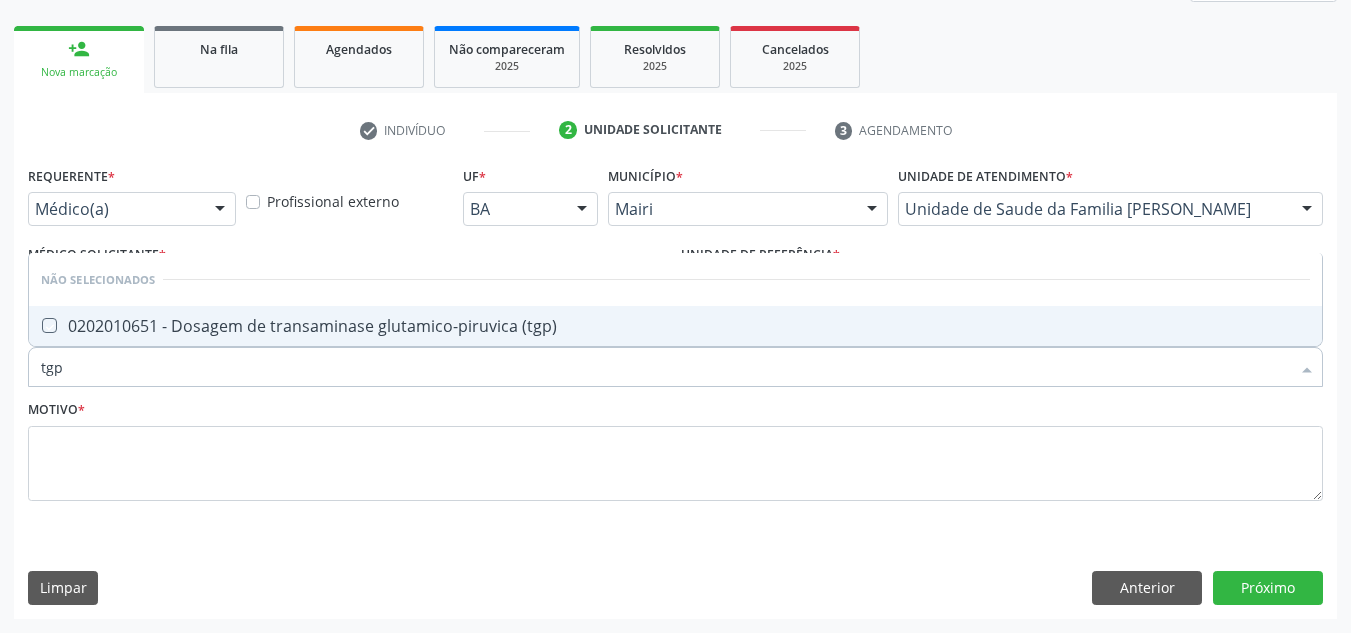 checkbox on "true" 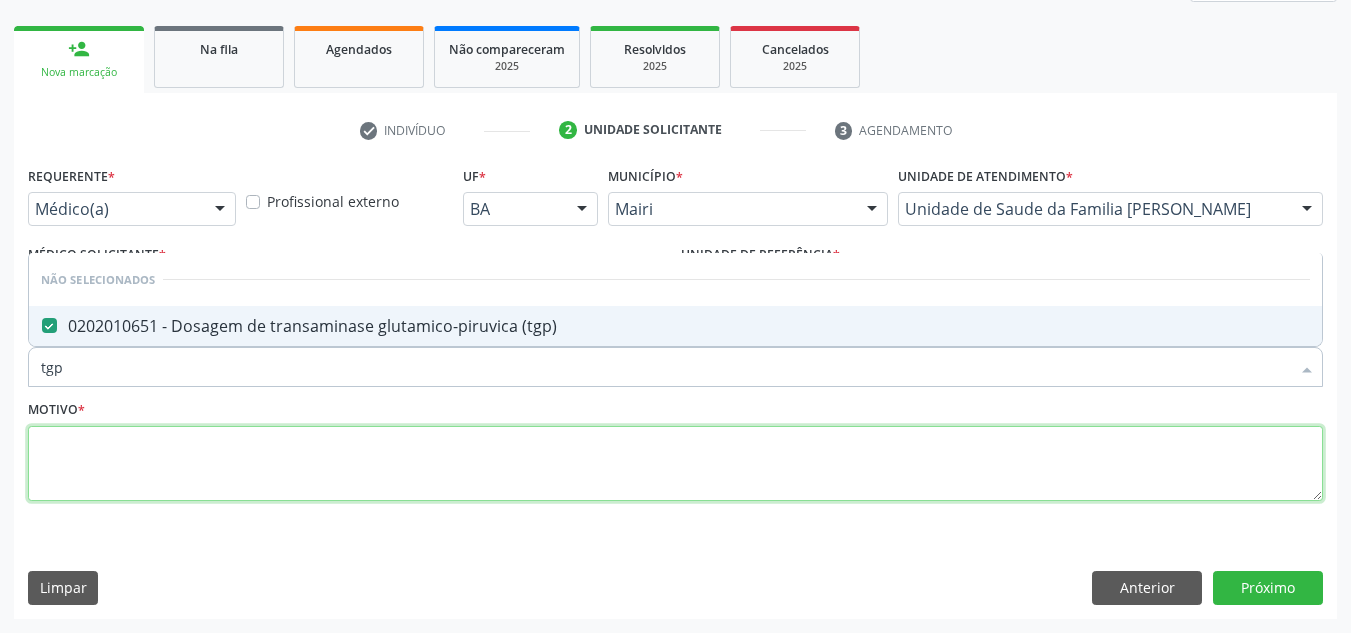 click at bounding box center [675, 464] 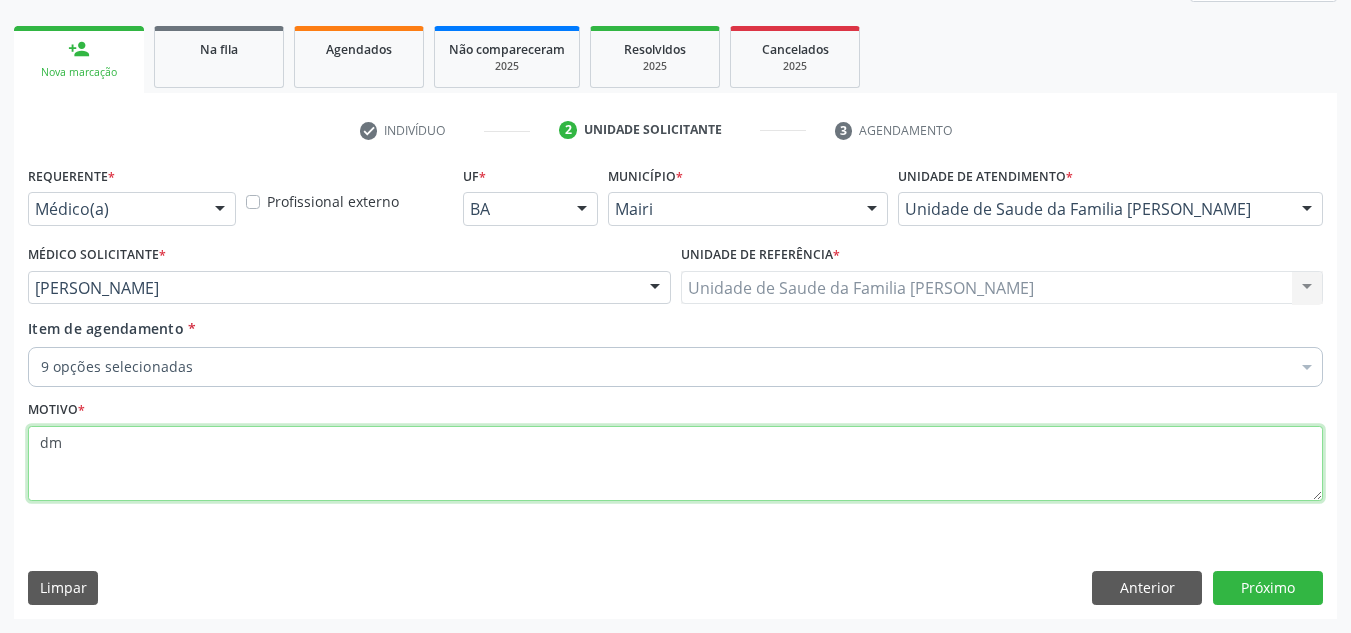 type on "d" 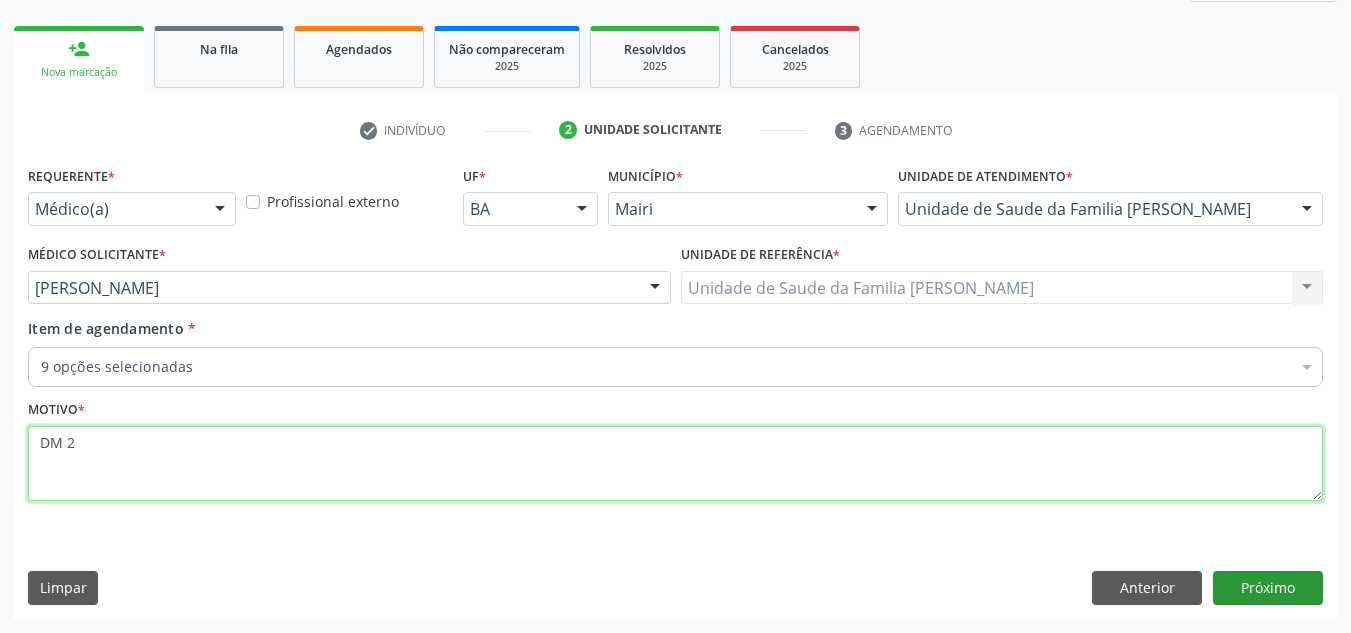 type on "DM 2" 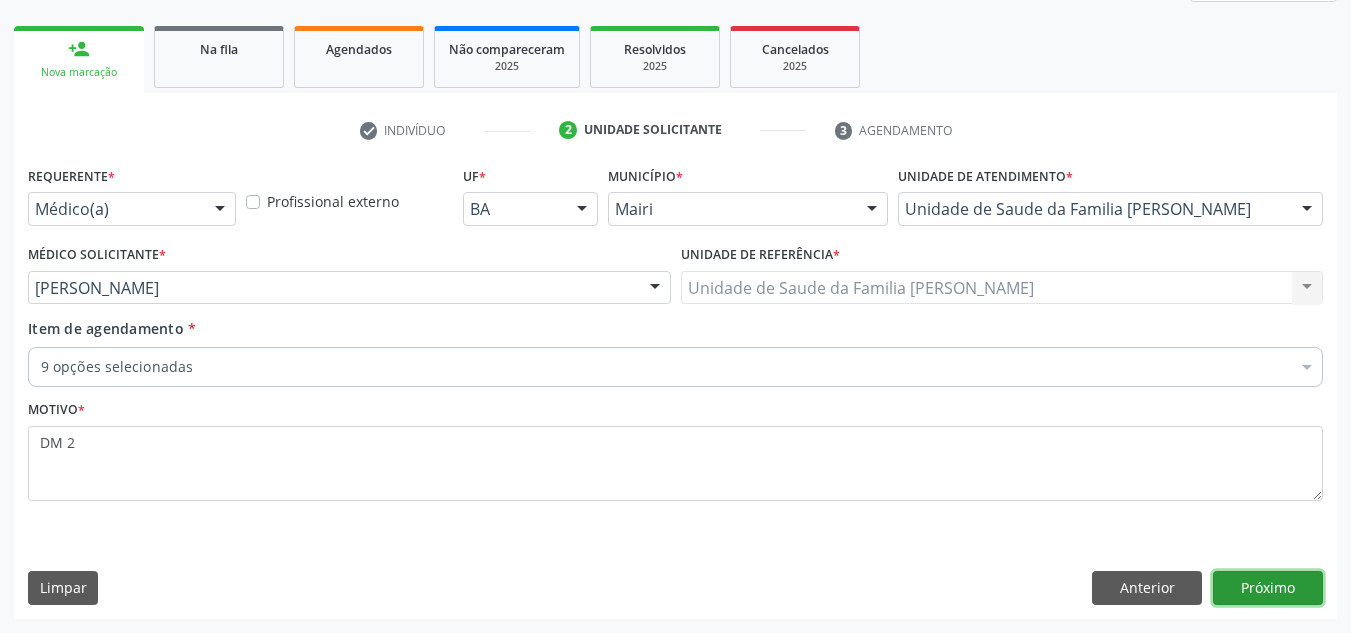 click on "Próximo" at bounding box center (1268, 588) 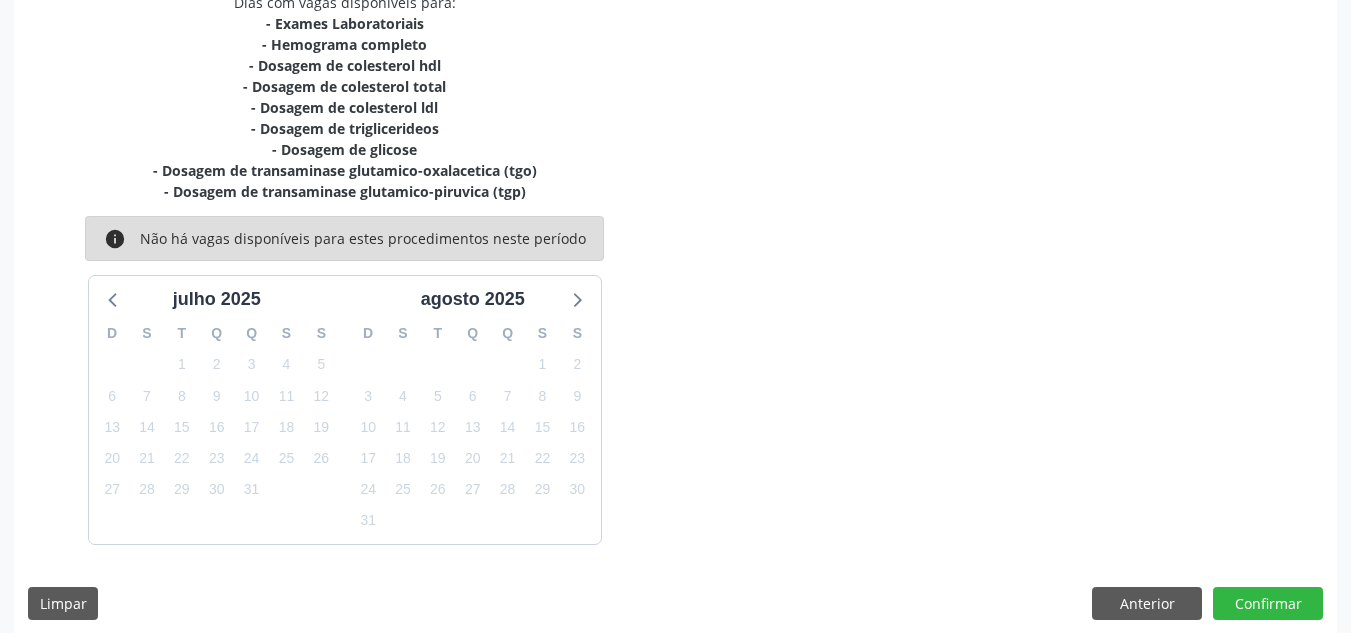 scroll, scrollTop: 464, scrollLeft: 0, axis: vertical 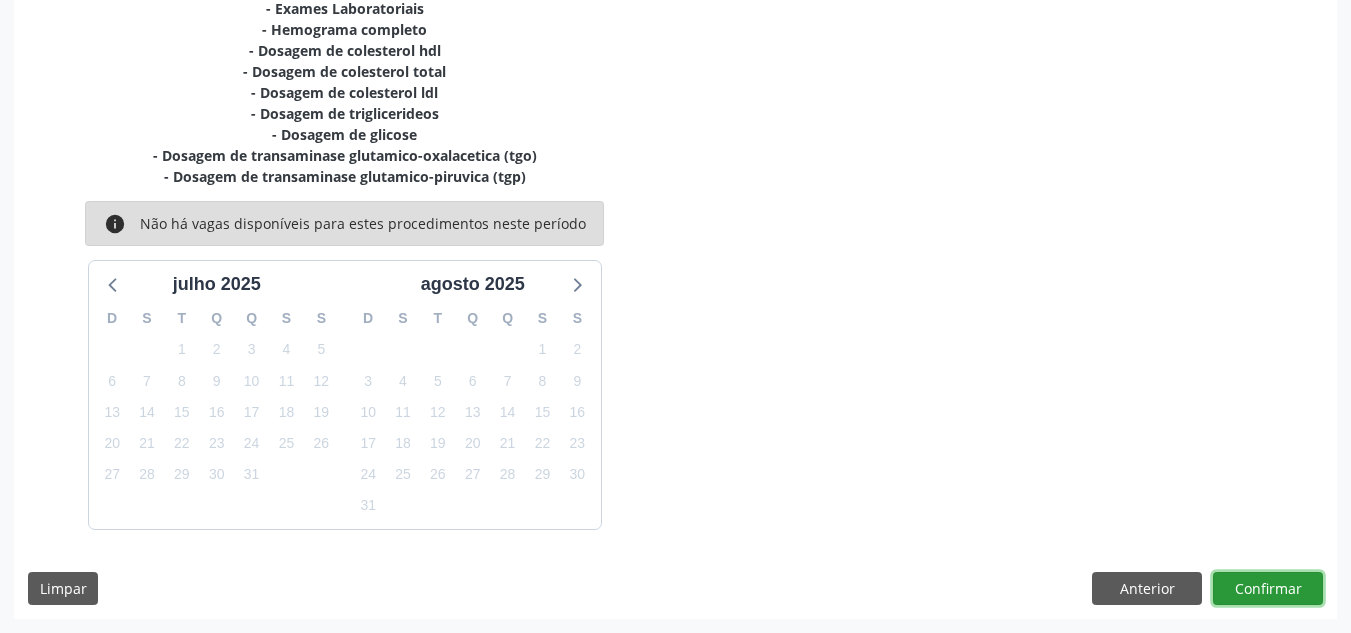 click on "Confirmar" at bounding box center (1268, 589) 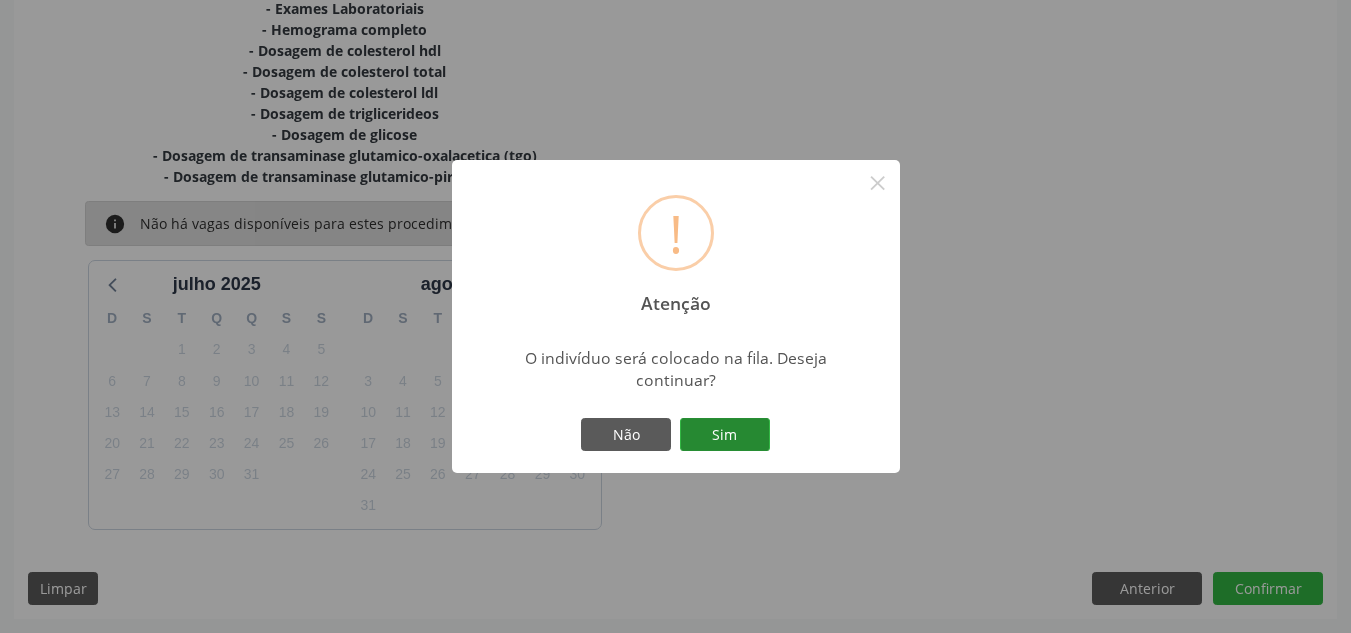 click on "Sim" at bounding box center [725, 435] 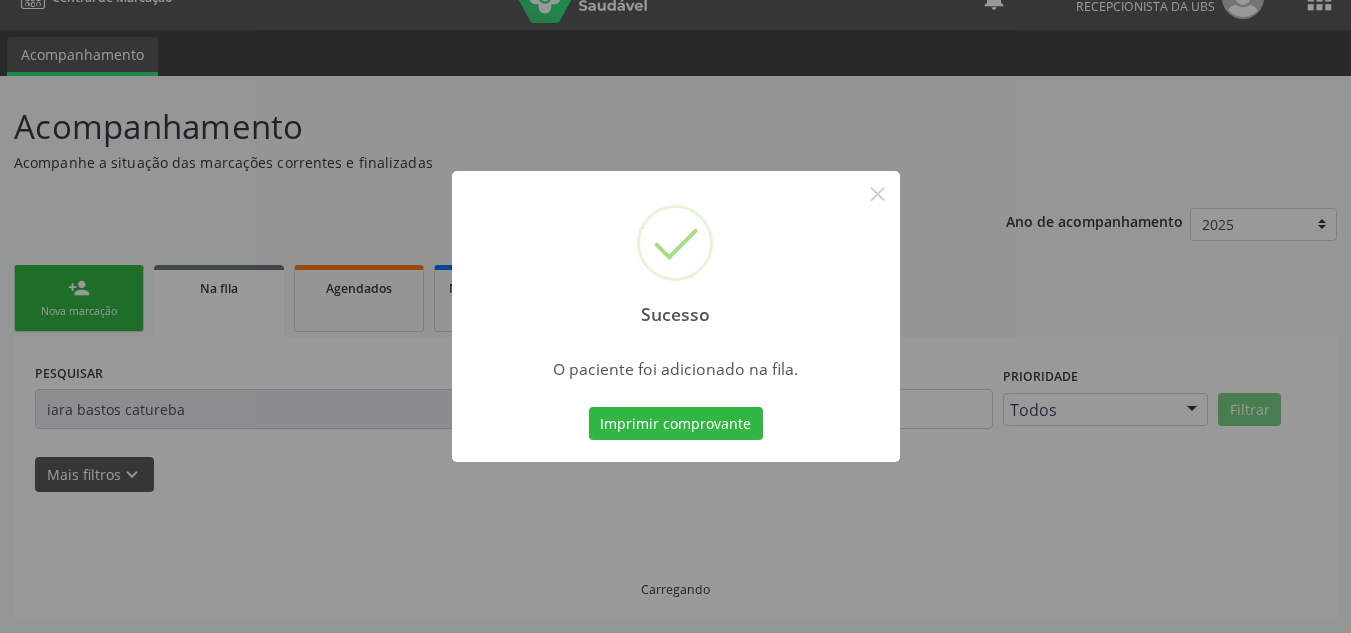 scroll, scrollTop: 34, scrollLeft: 0, axis: vertical 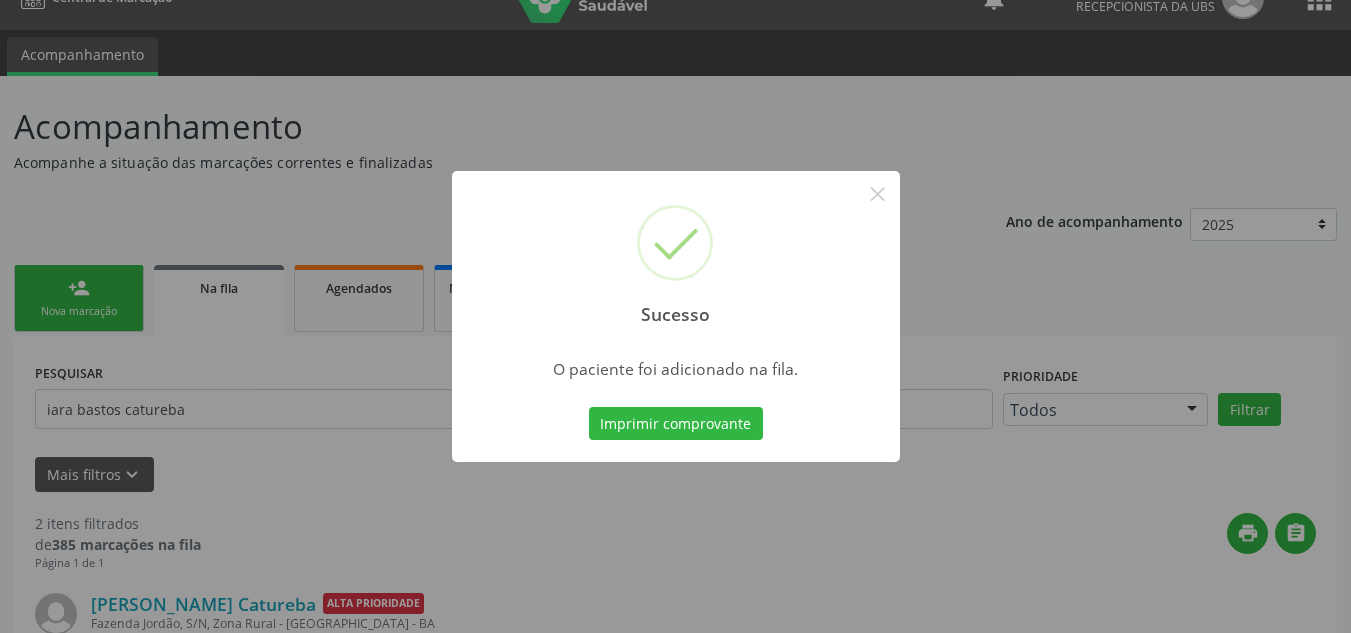 click on "Sucesso × O paciente foi adicionado na fila. Imprimir comprovante Cancel" at bounding box center (675, 316) 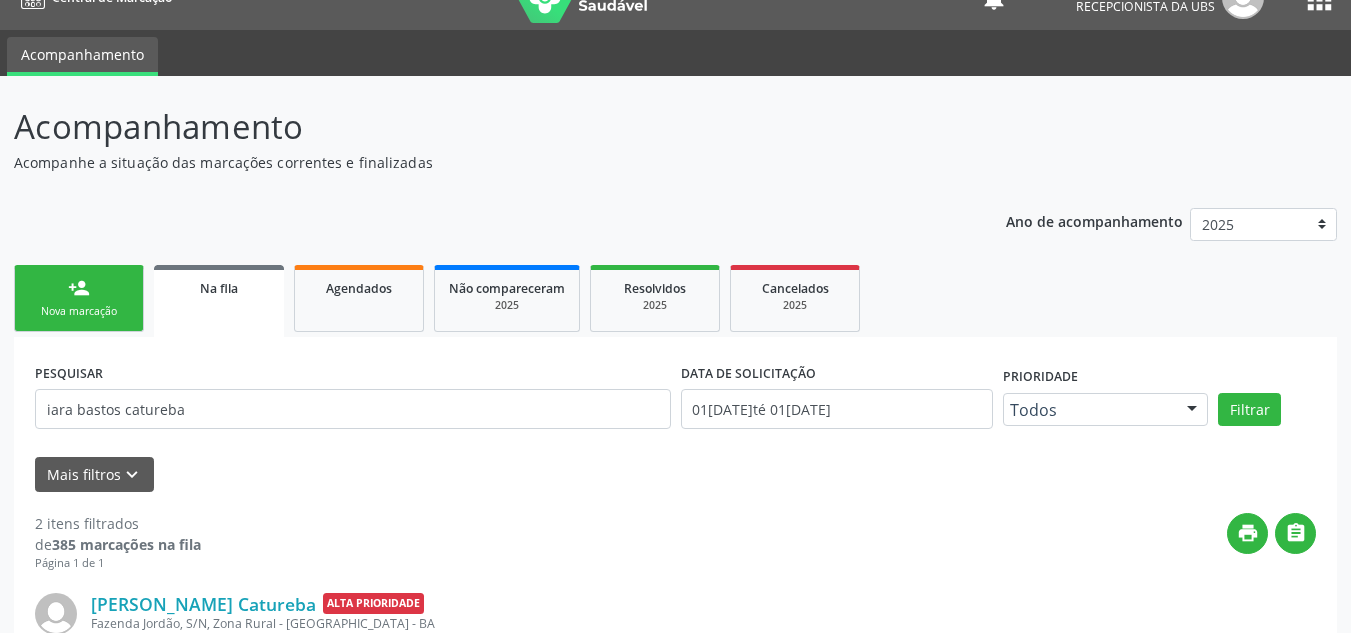 click on "person_add
Nova marcação" at bounding box center [79, 298] 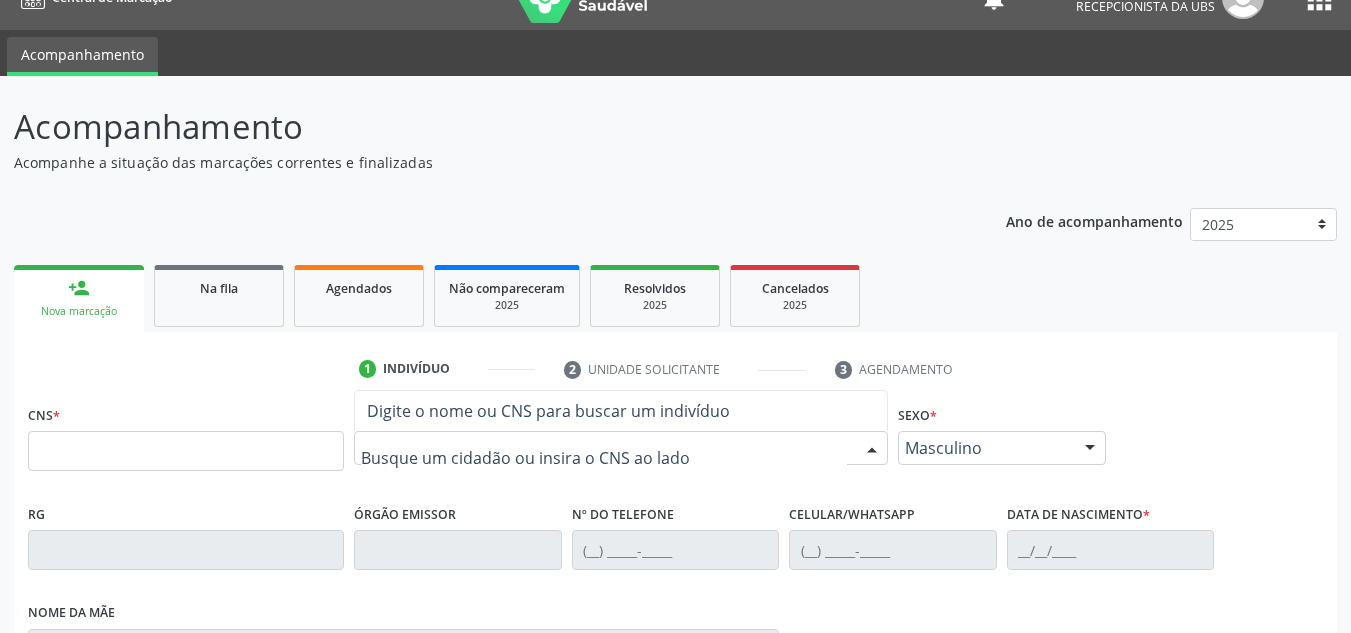 click at bounding box center (621, 448) 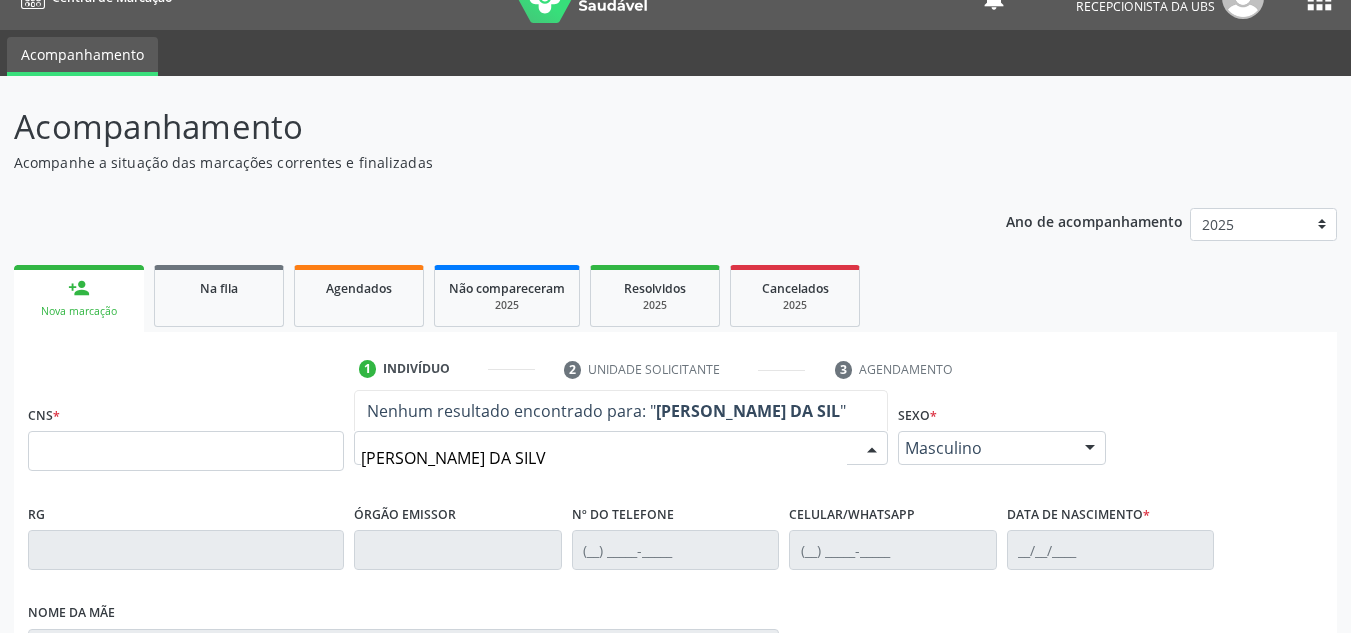 type on "[PERSON_NAME]" 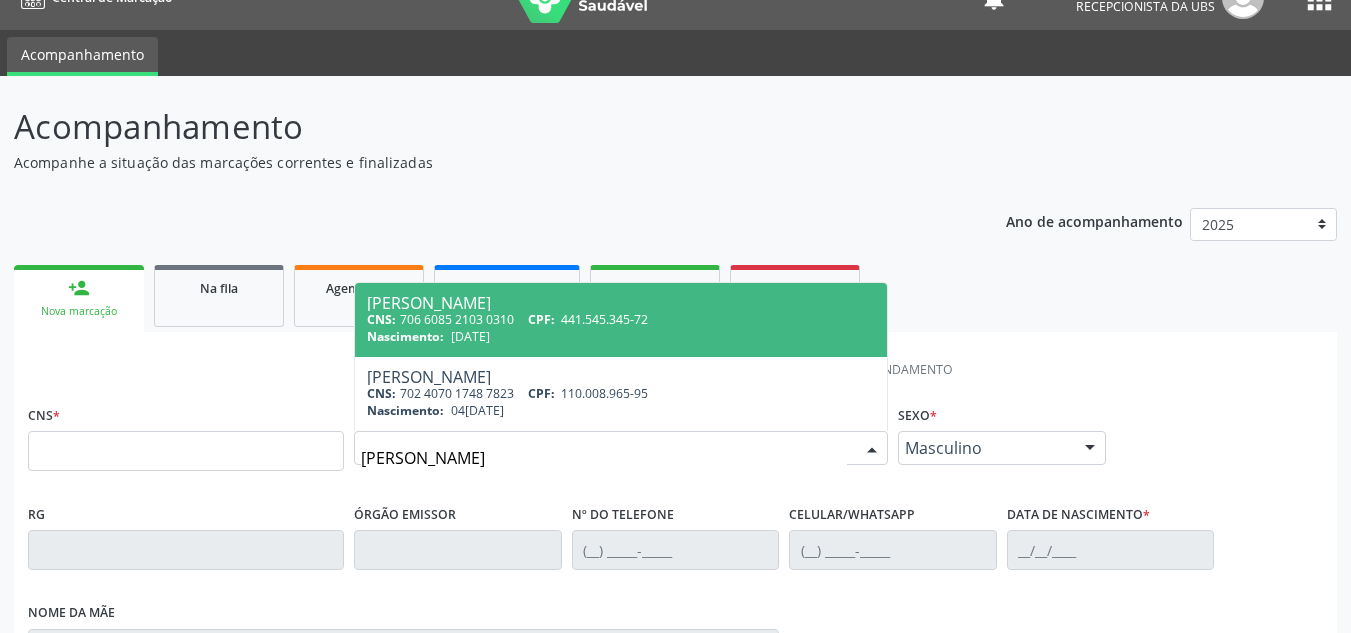 click on "CNS:
706 6085 2103 0310
CPF:
441.545.345-72" at bounding box center (621, 319) 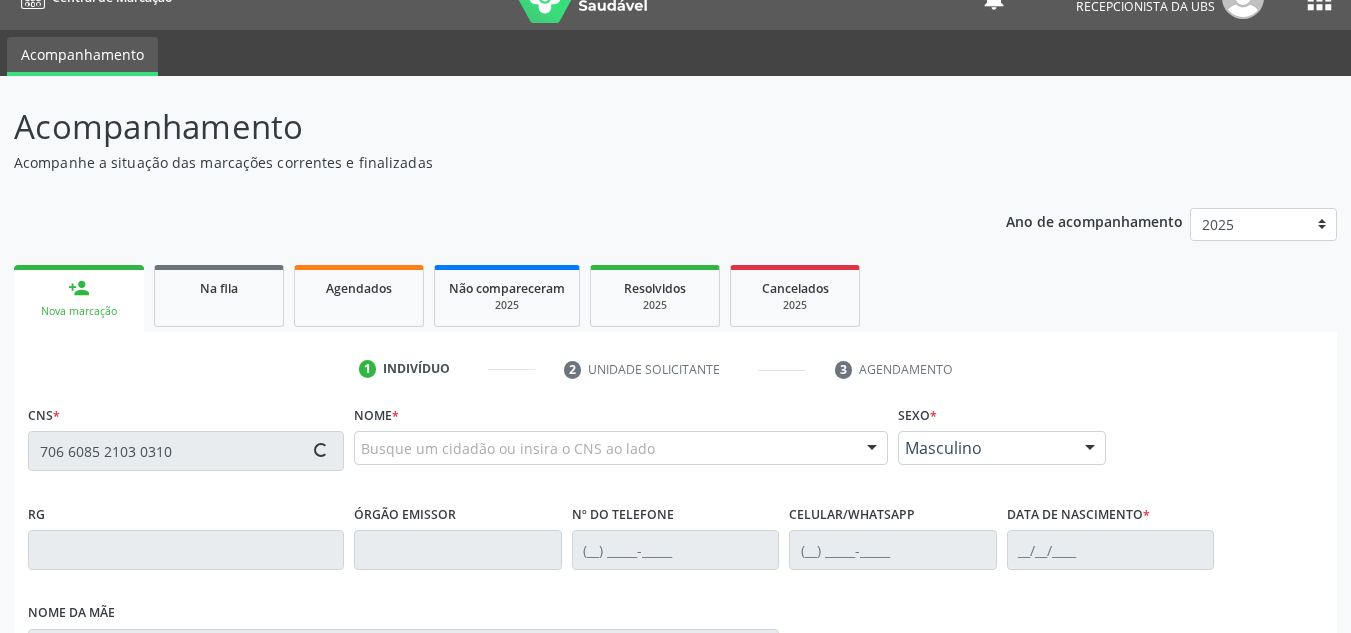type on "706 6085 2103 0310" 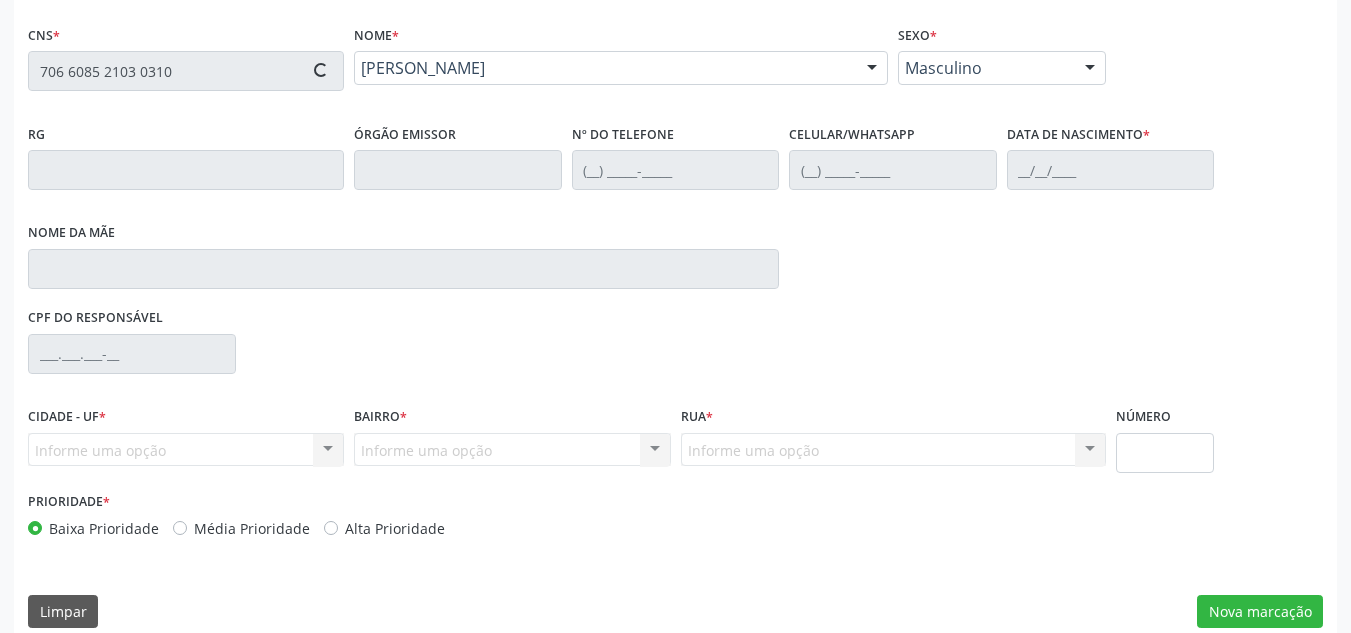 type on "[PHONE_NUMBER]" 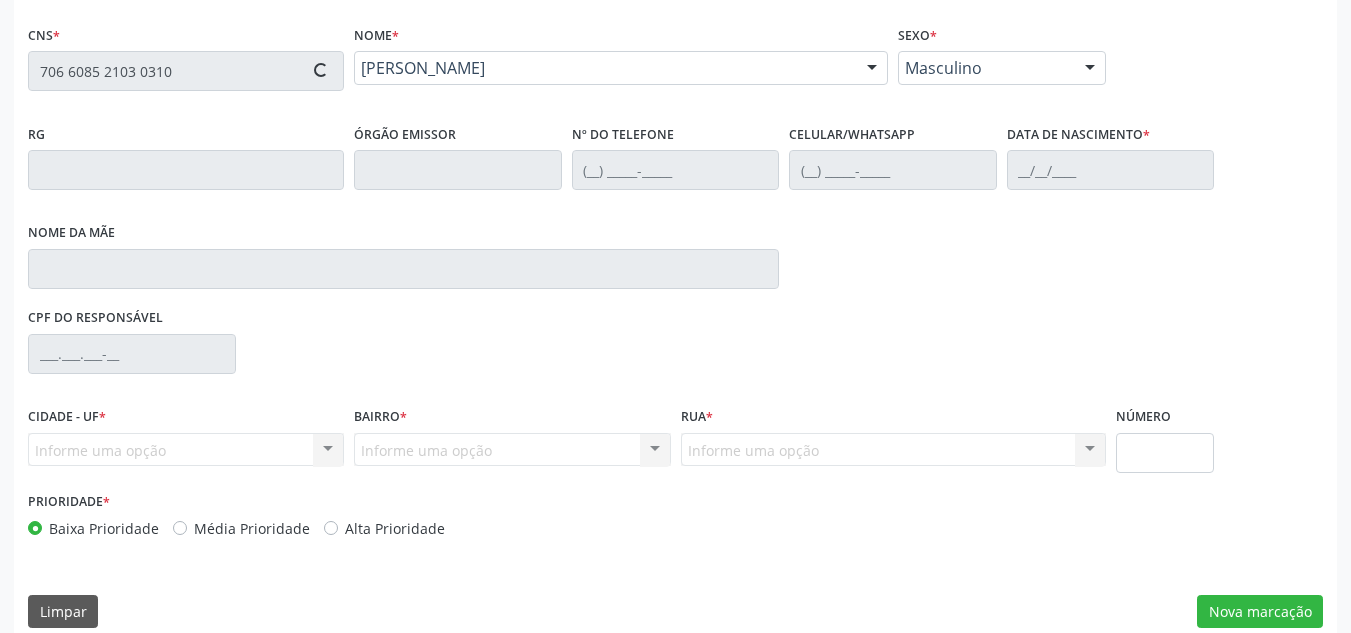 type on "[DATE]" 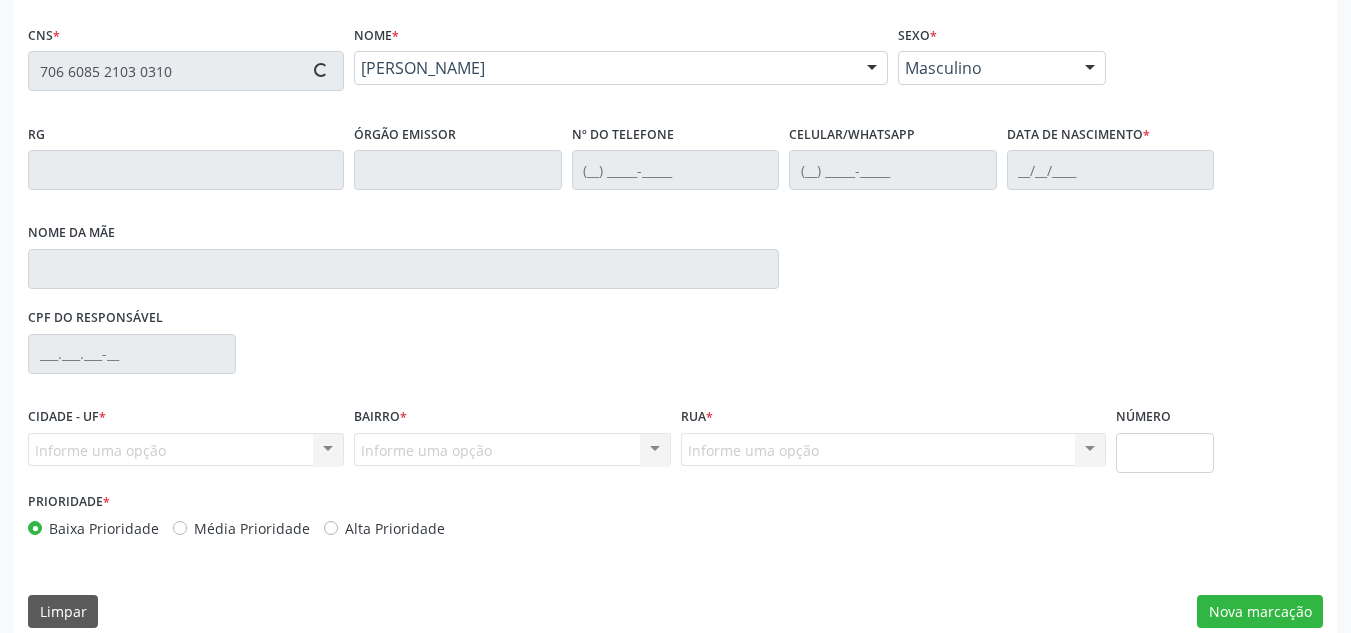 type on "[PERSON_NAME]" 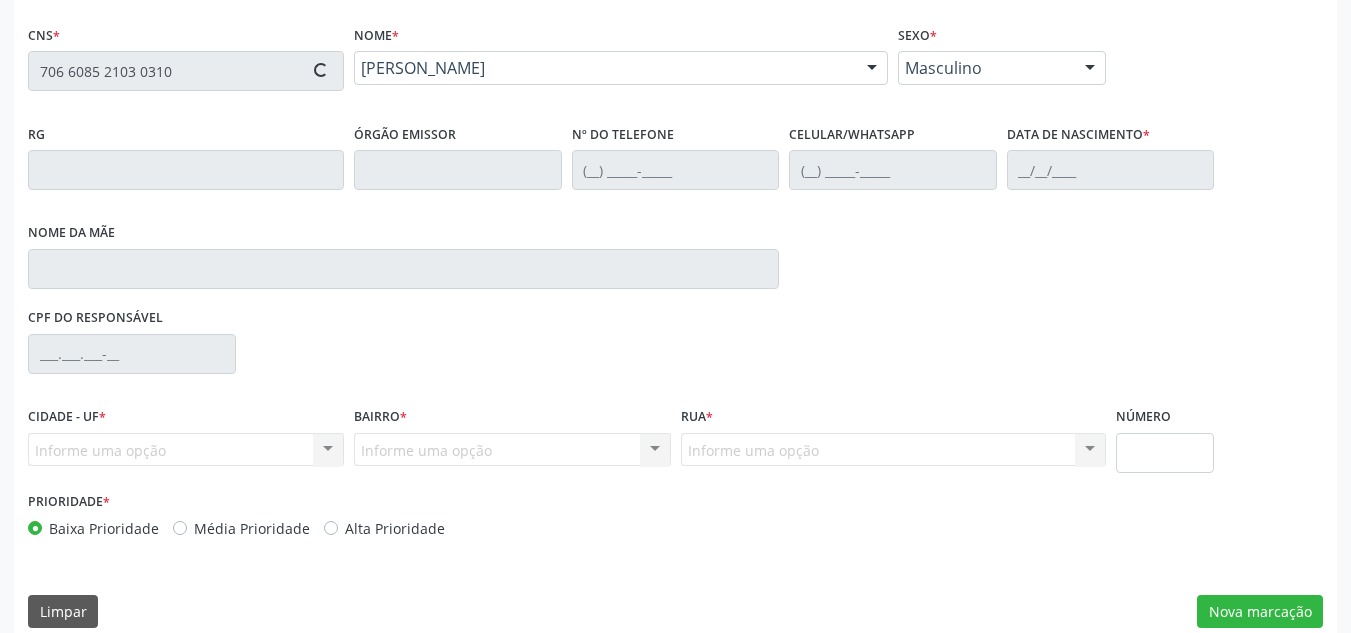 type on "S/N" 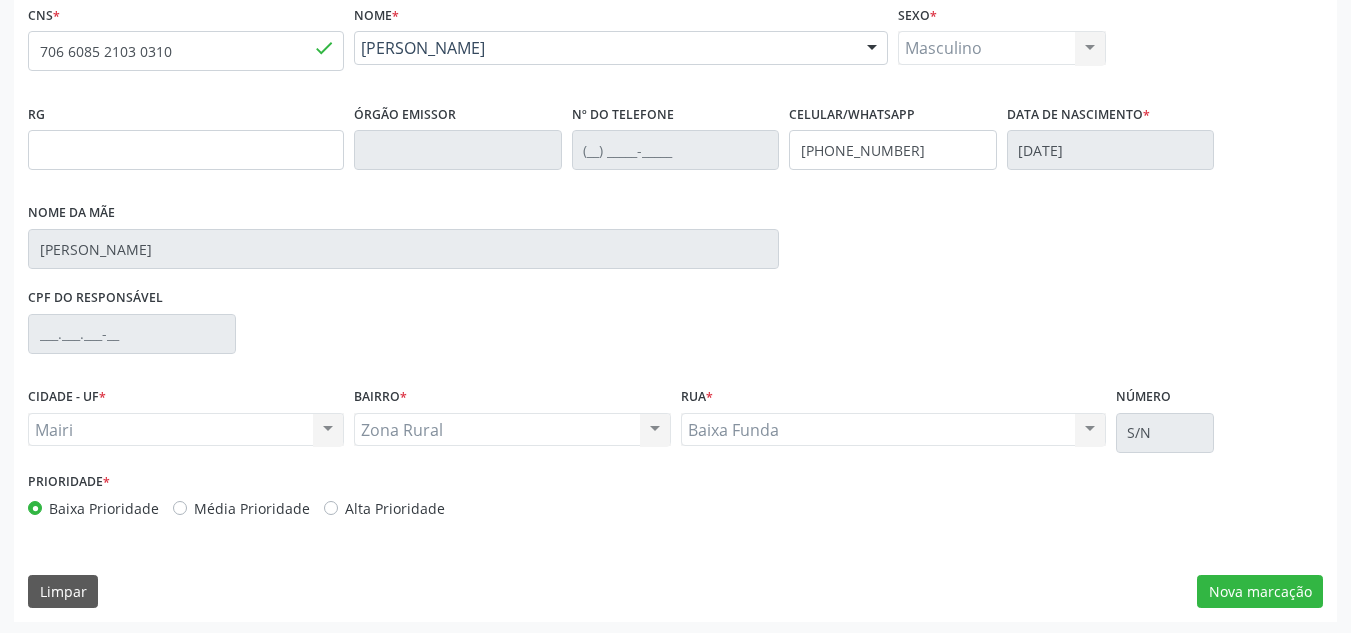 scroll, scrollTop: 437, scrollLeft: 0, axis: vertical 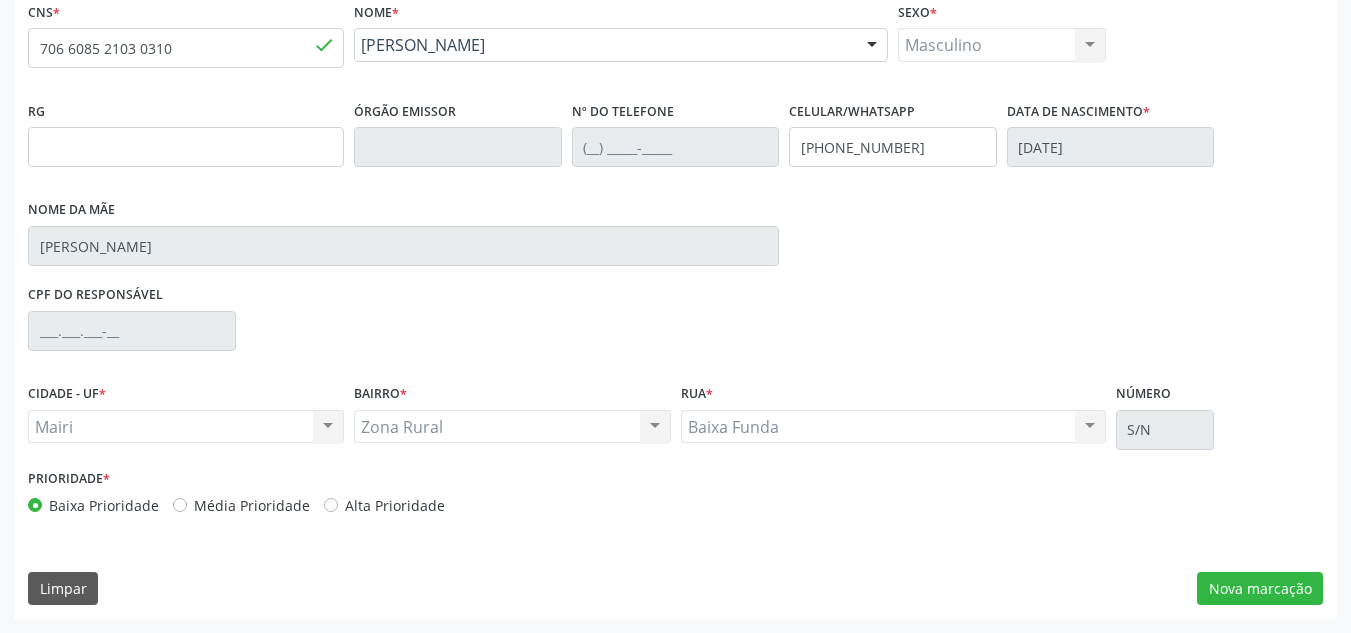 click on "Média Prioridade" at bounding box center (252, 505) 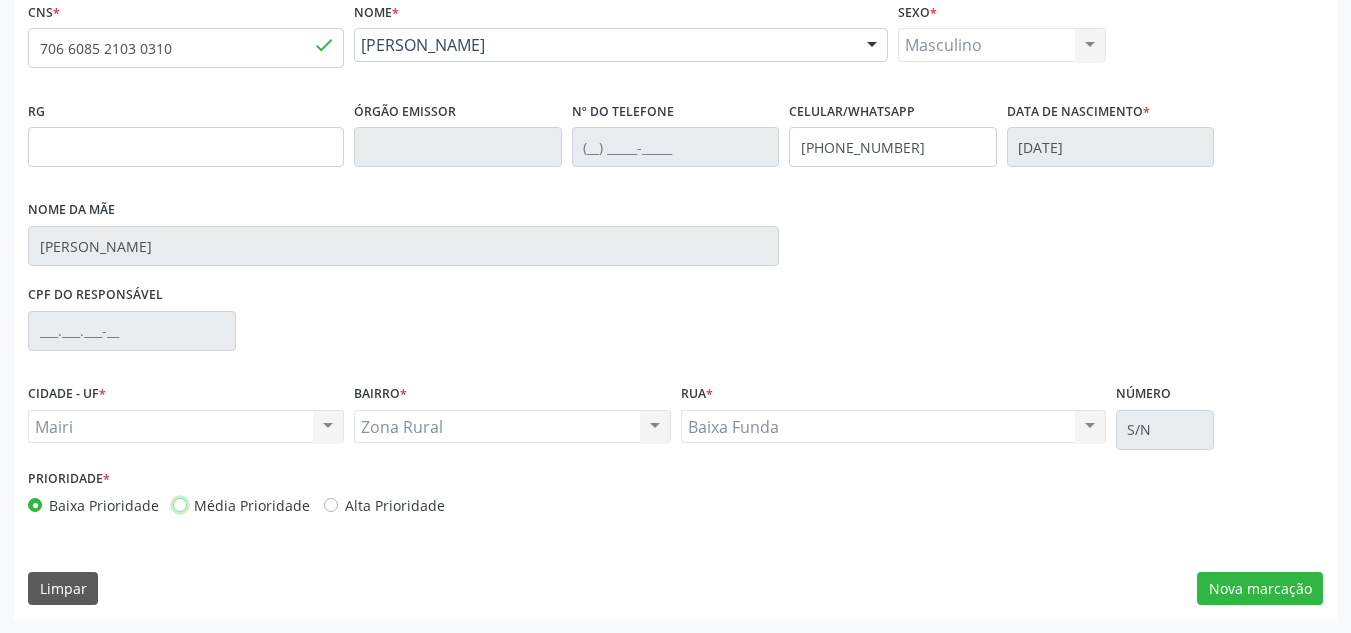 click on "Média Prioridade" at bounding box center (180, 504) 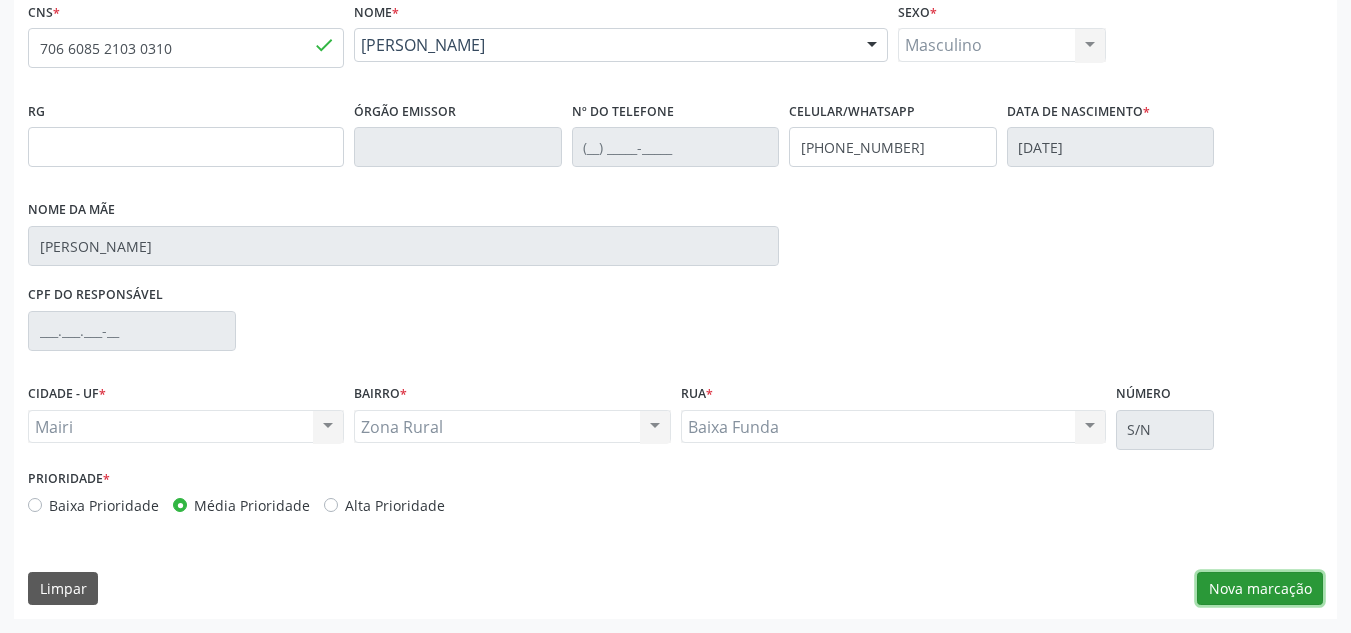 click on "Nova marcação" at bounding box center [1260, 589] 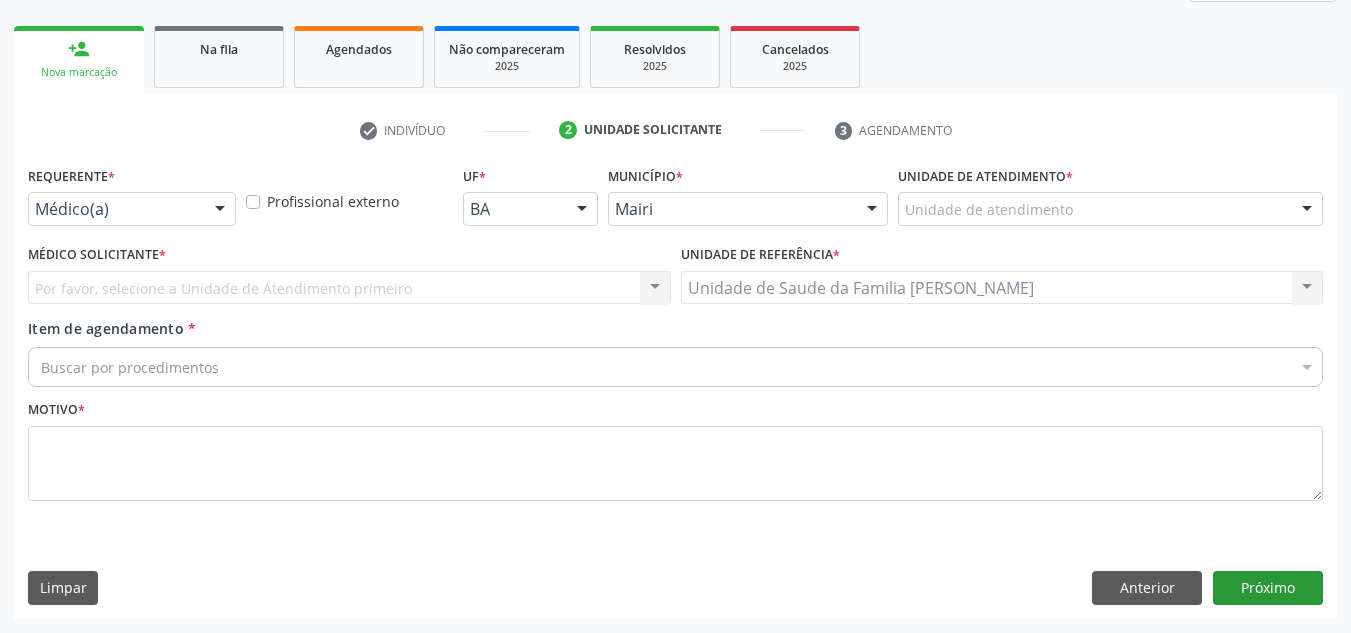 scroll, scrollTop: 273, scrollLeft: 0, axis: vertical 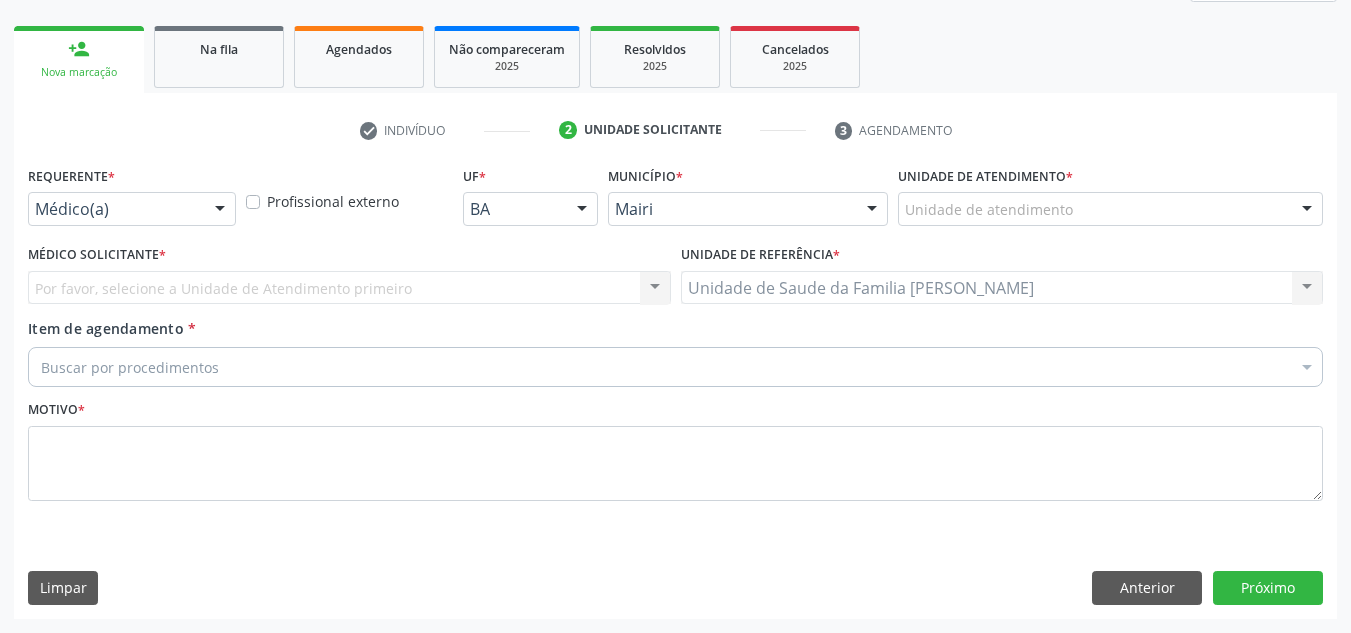 click on "Por favor, selecione a Unidade de Atendimento primeiro
Nenhum resultado encontrado para: "   "
Não há nenhuma opção para ser exibida." at bounding box center [349, 288] 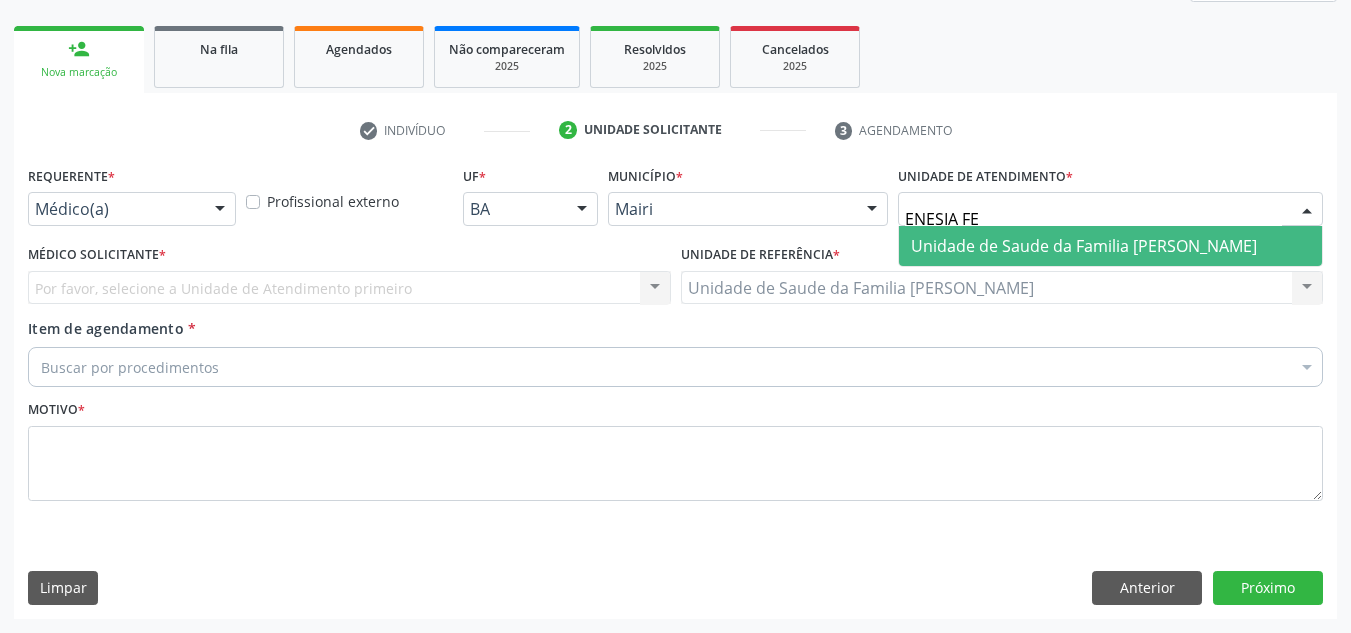 type on "ENESIA FER" 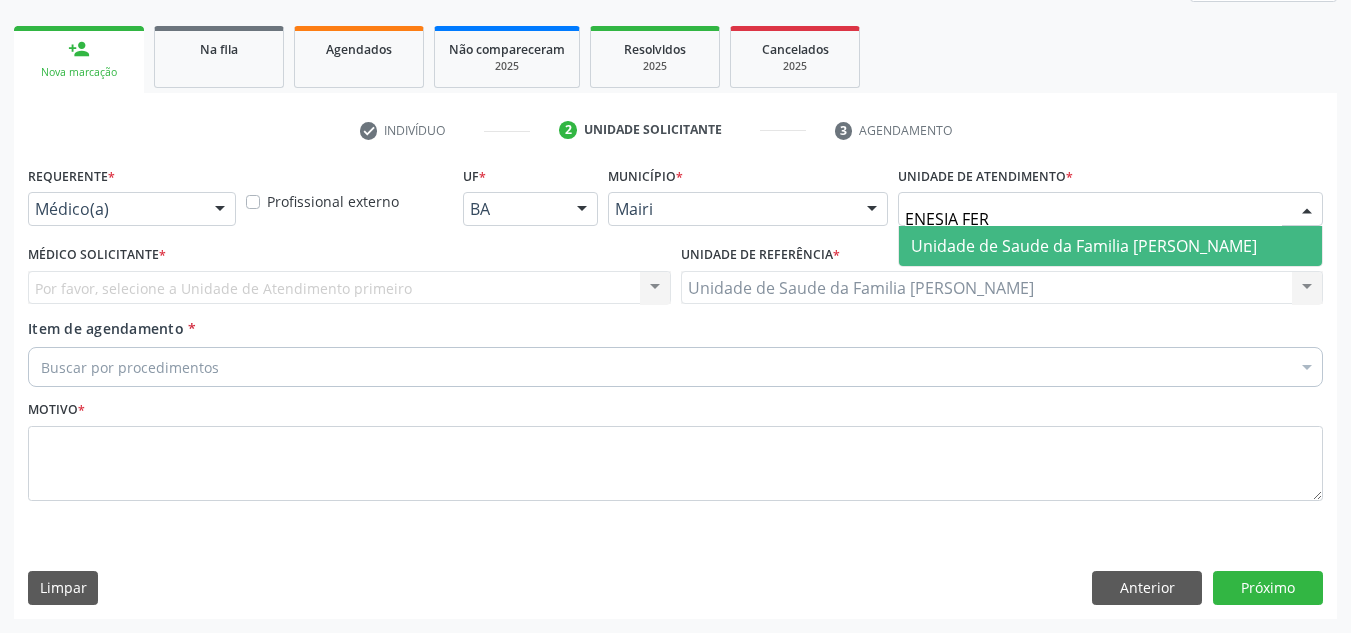 click on "Unidade de Saude da Familia [PERSON_NAME]" at bounding box center (1110, 246) 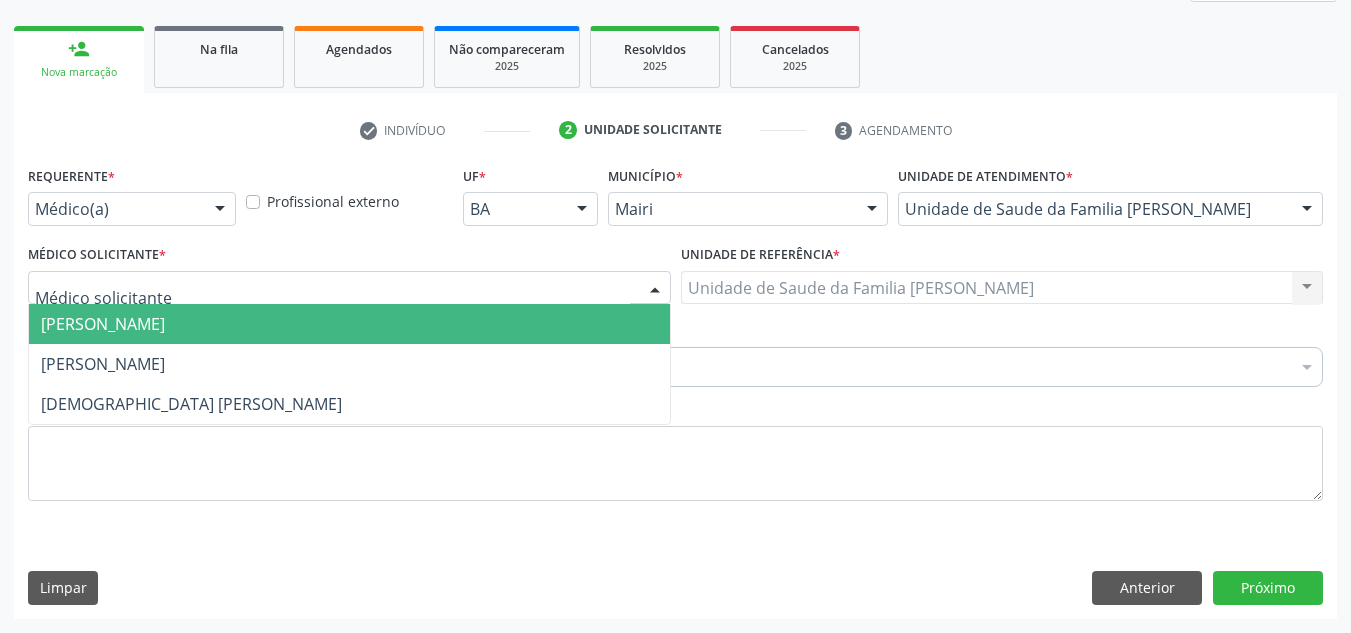 click at bounding box center [349, 288] 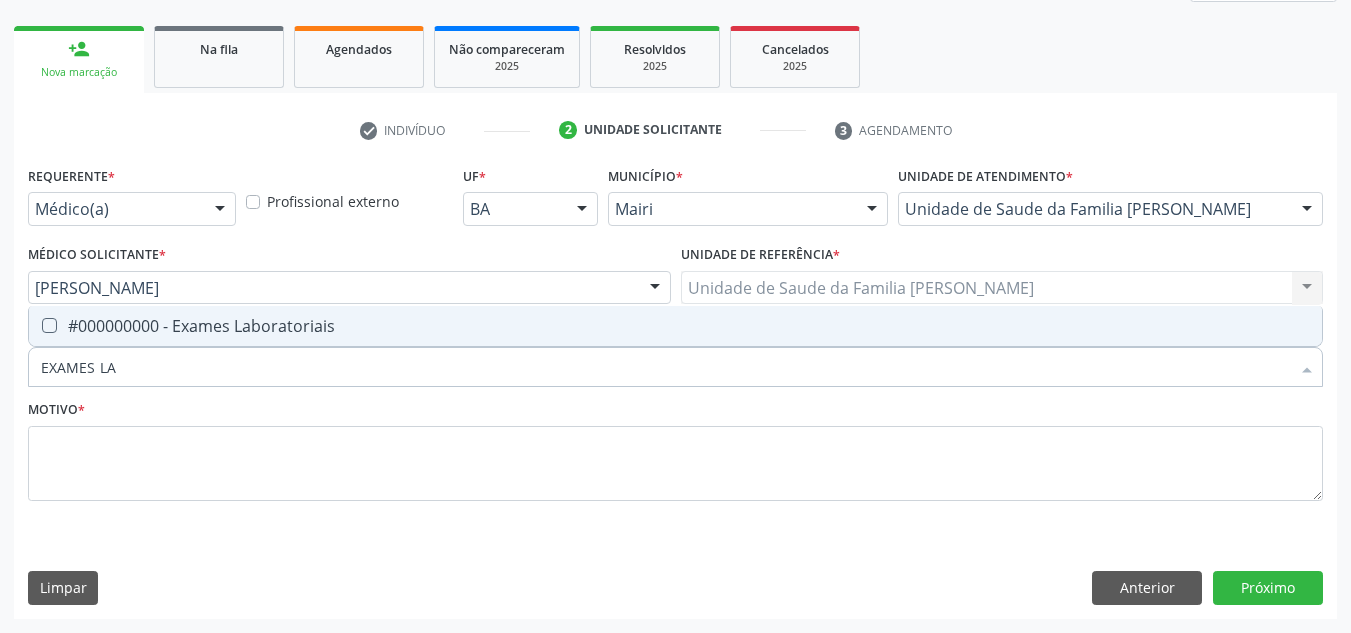 type on "EXAMES LAB" 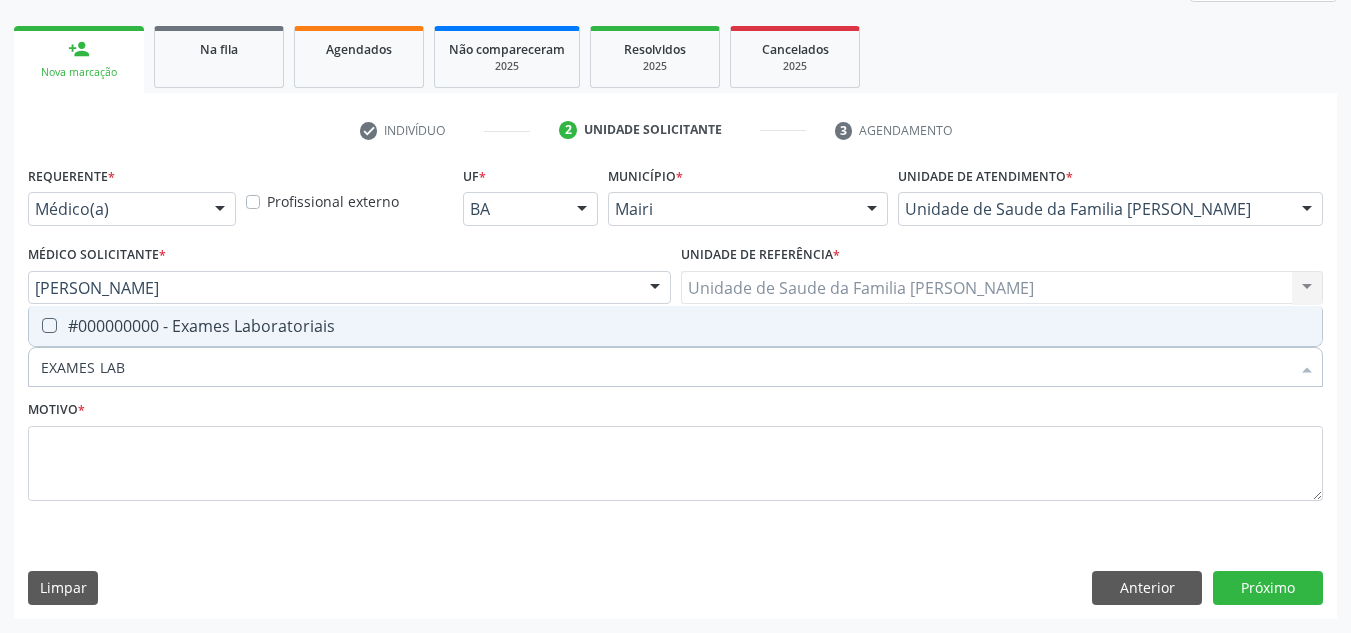 click on "Requerente
*
Médico(a)         Médico(a)   Enfermeiro(a)   Paciente
Nenhum resultado encontrado para: "   "
Não há nenhuma opção para ser exibida.
Profissional externo
UF
*
BA         BA
Nenhum resultado encontrado para: "   "
Não há nenhuma opção para ser exibida.
Município
*
[PERSON_NAME] Grosso   Feira de Santana   [PERSON_NAME] resultado encontrado para: "   "
Não há nenhuma opção para ser exibida.
Unidade de atendimento
*
Unidade de Saude da Familia [PERSON_NAME] dos Santos         Academia da Saude de Mairi   Academia de Saude do Angico   Caf Centro de Abasteciemto Farmaceutico   Calon Proteses Dentarias   Caps [PERSON_NAME]   [PERSON_NAME]   Ceo Nossa Senhora das Dores   Cer Mairi   Hospital Deputado [PERSON_NAME]     Life Clin" at bounding box center (675, 345) 